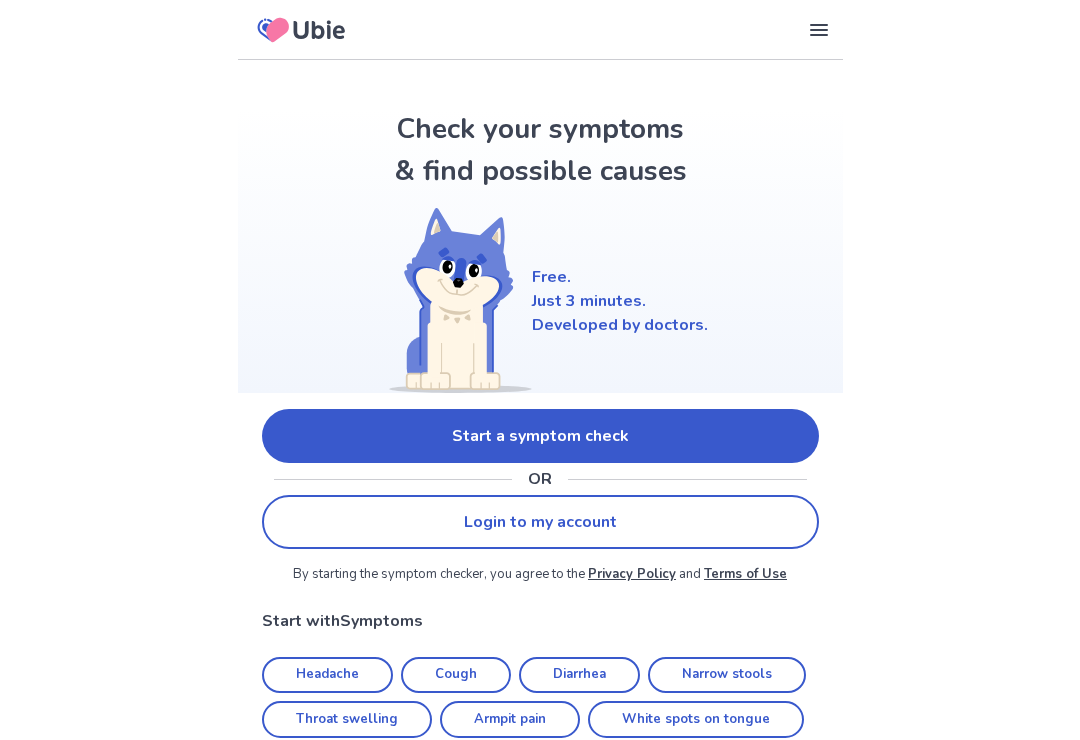 scroll, scrollTop: 0, scrollLeft: 0, axis: both 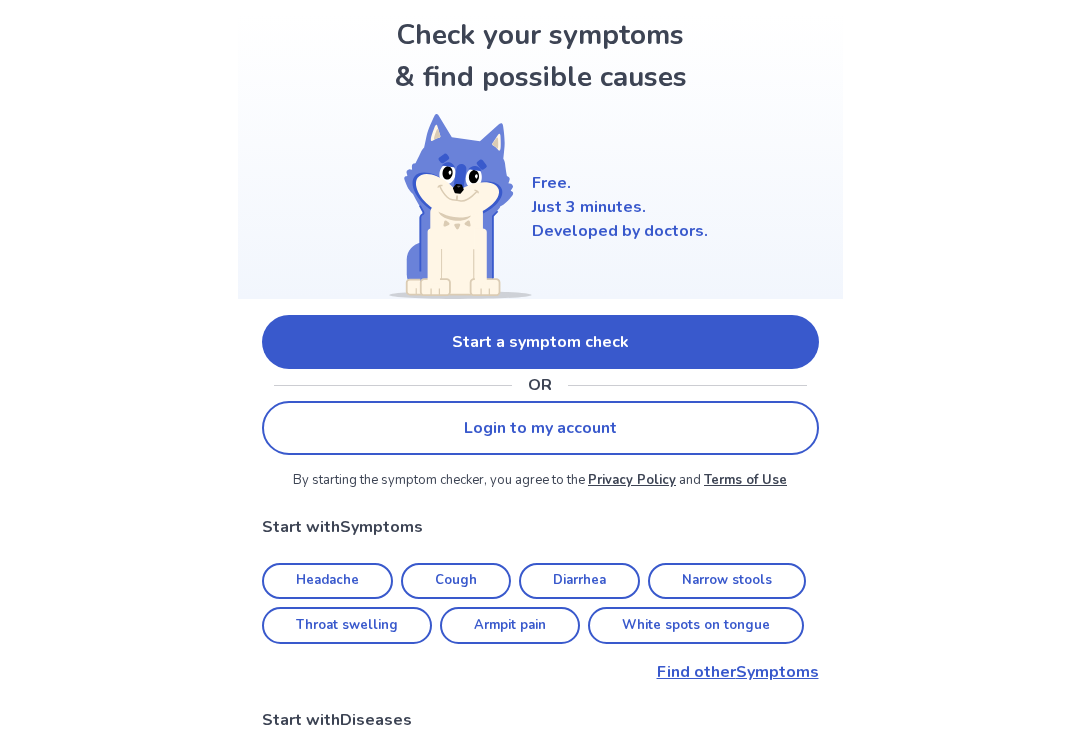 click on "Start a symptom check" at bounding box center [540, 342] 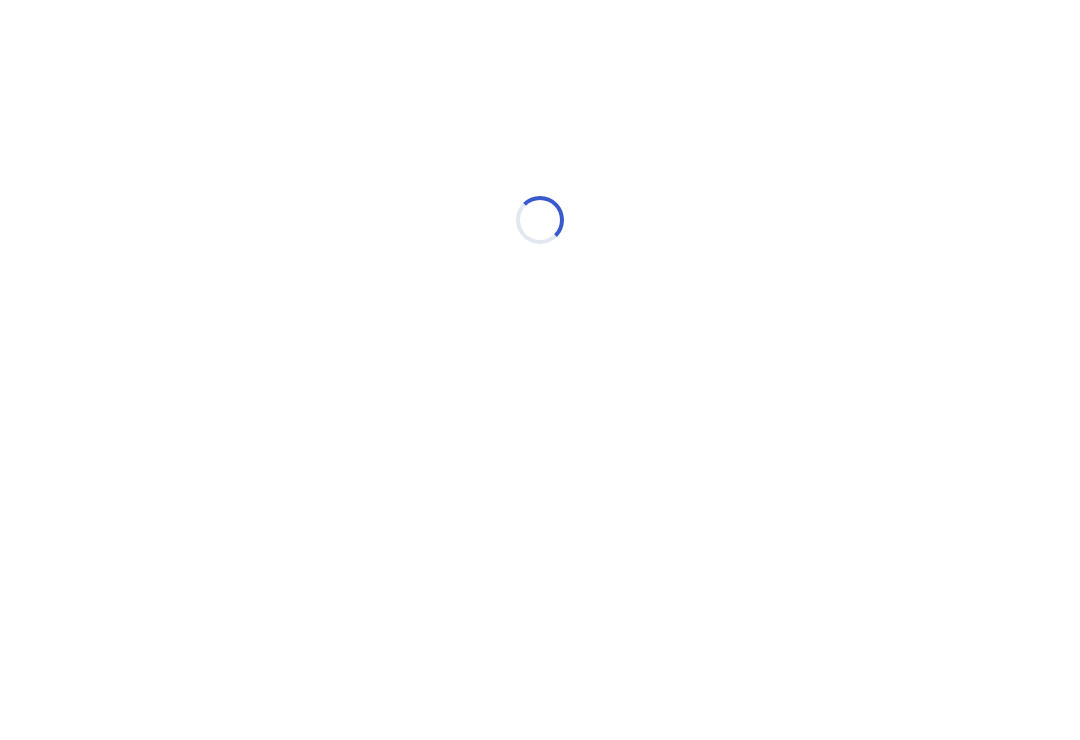 scroll, scrollTop: 0, scrollLeft: 0, axis: both 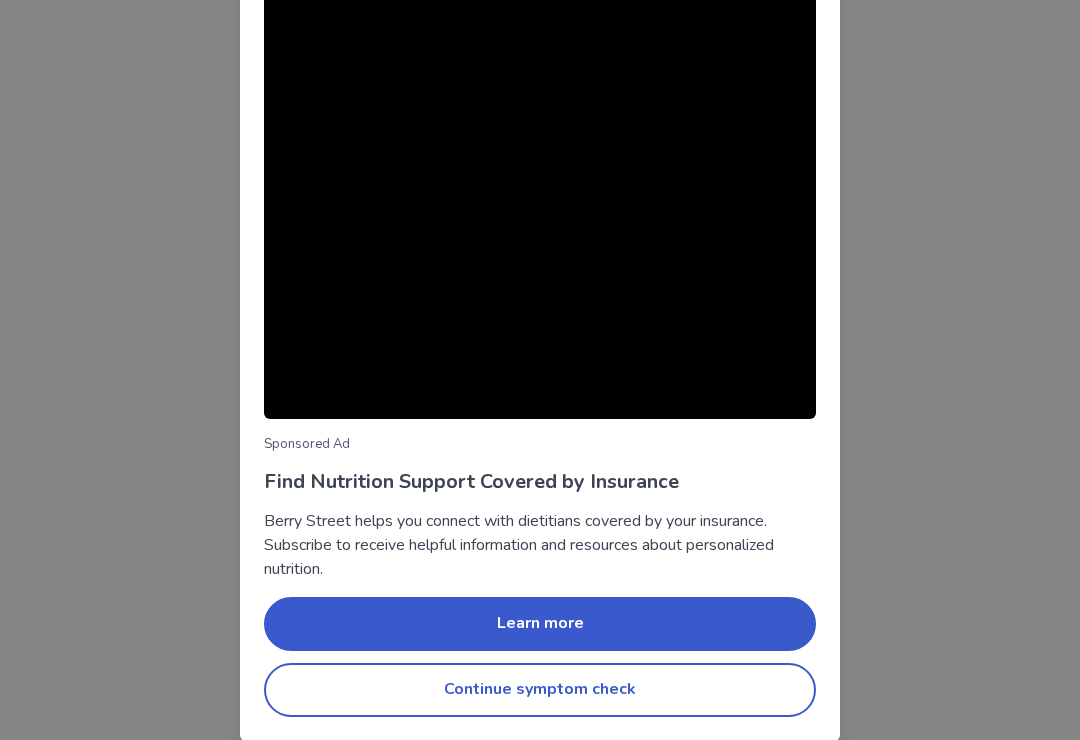 click on "Continue symptom check" at bounding box center (540, 690) 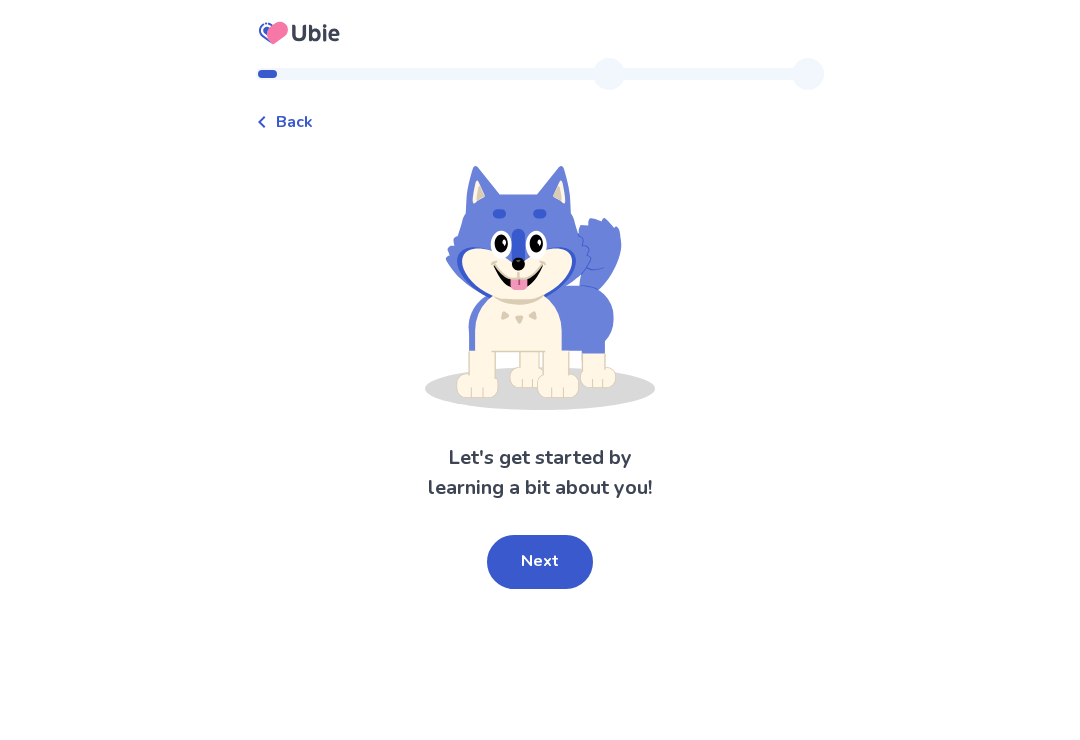 click on "Next" at bounding box center [540, 562] 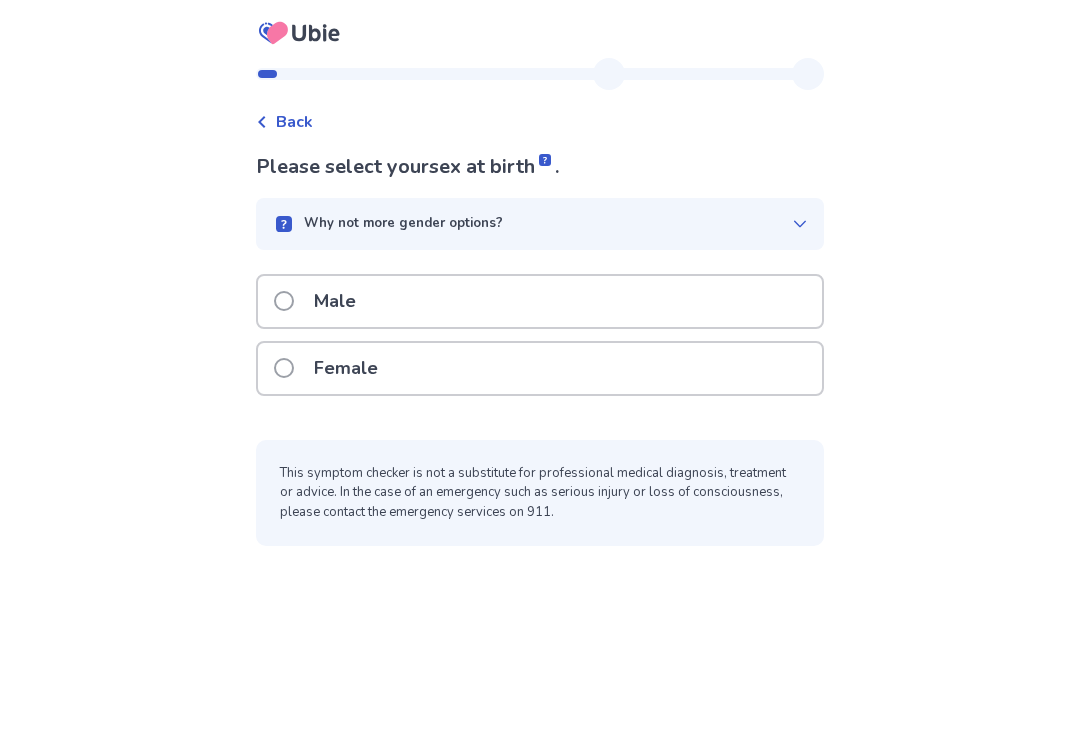 click at bounding box center (284, 368) 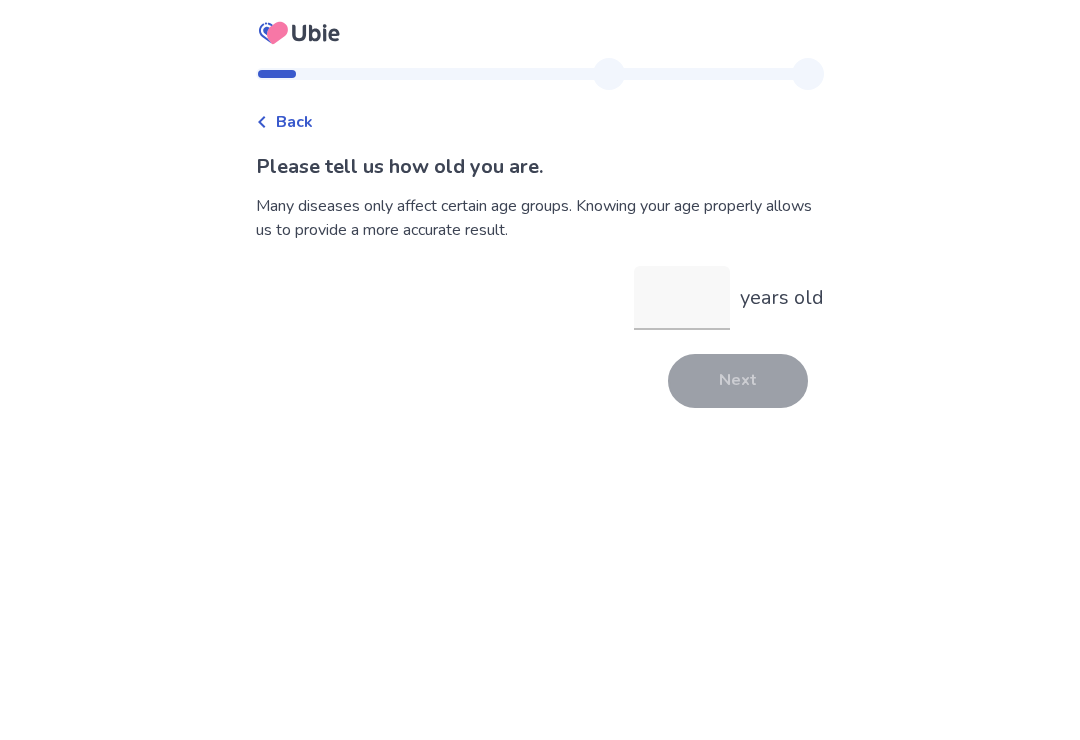 click on "years old" at bounding box center [682, 298] 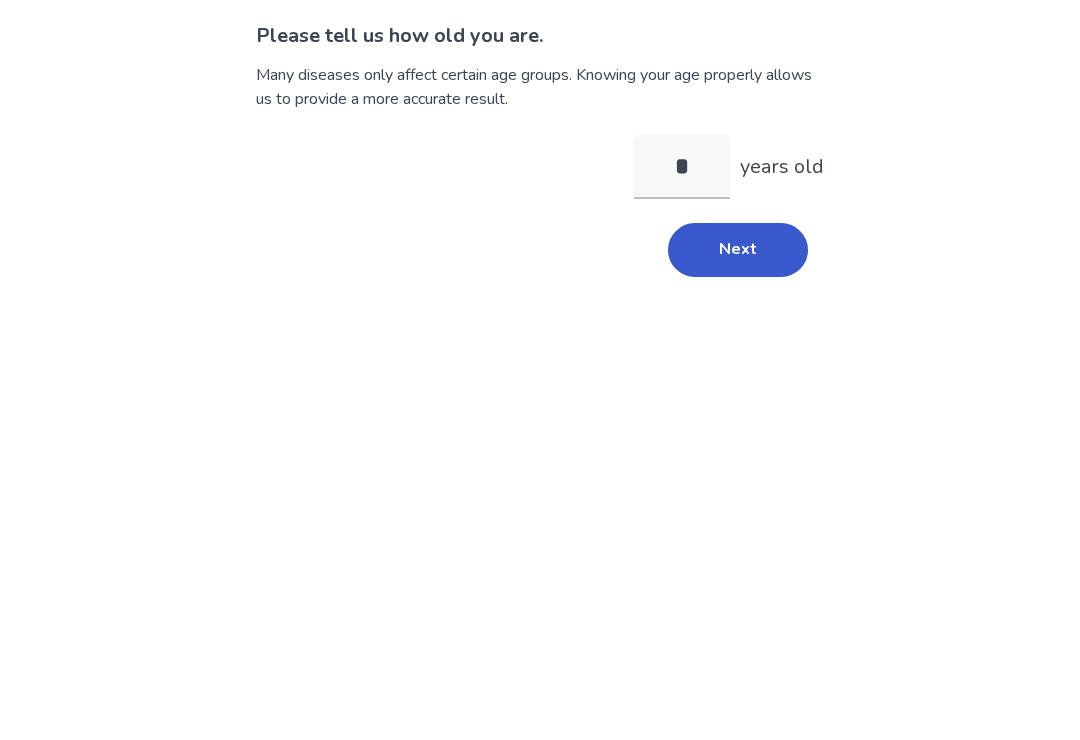 type on "**" 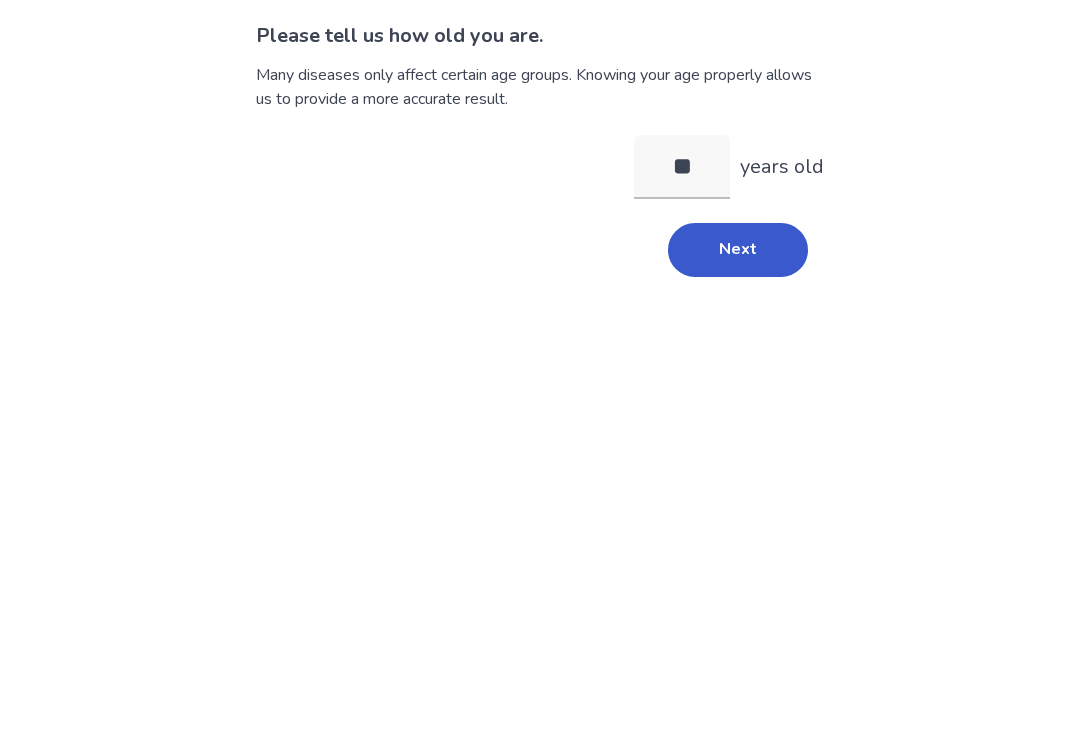 click on "Next" at bounding box center (738, 381) 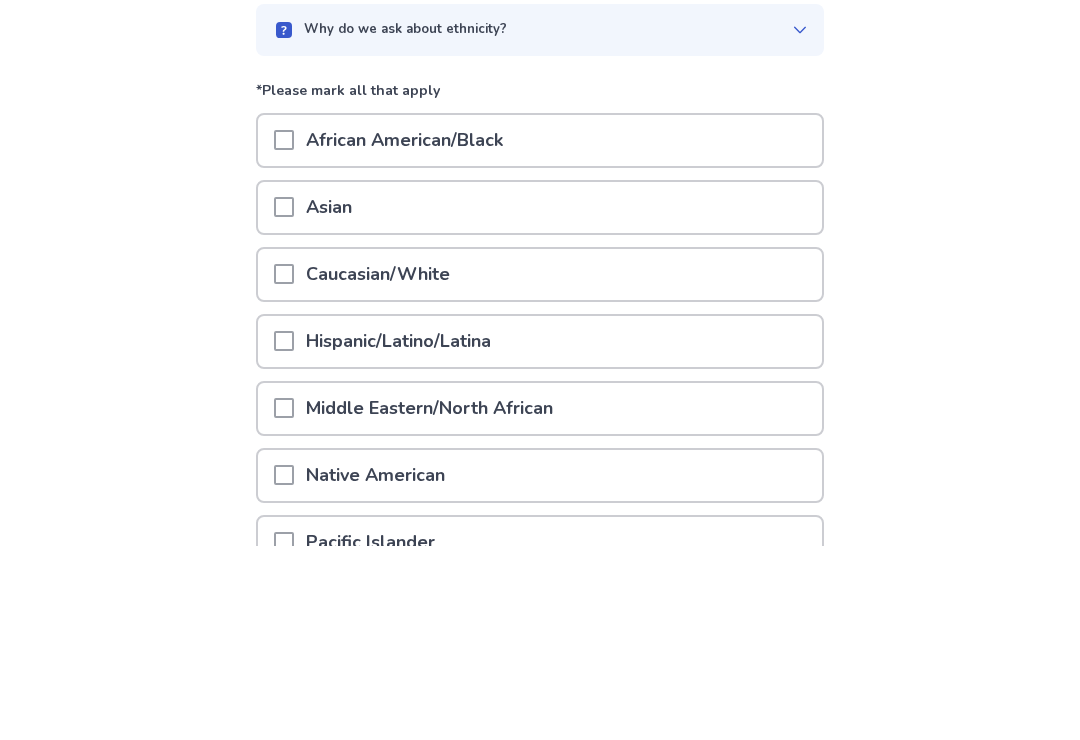scroll, scrollTop: 237, scrollLeft: 0, axis: vertical 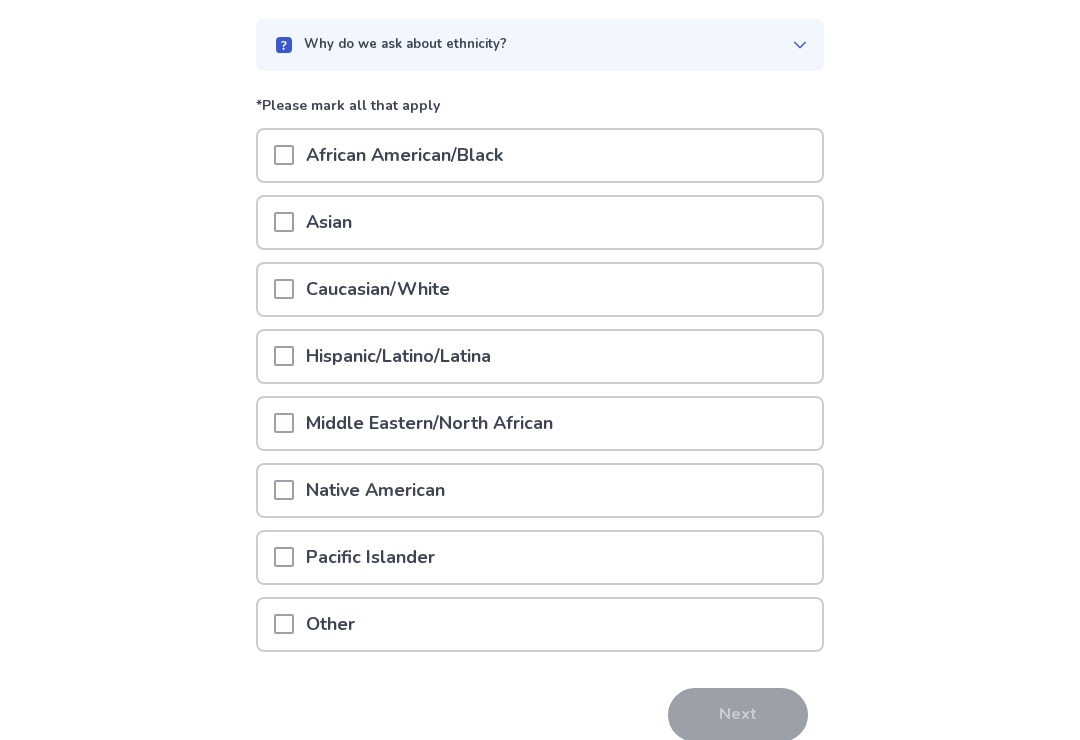 click at bounding box center [284, 290] 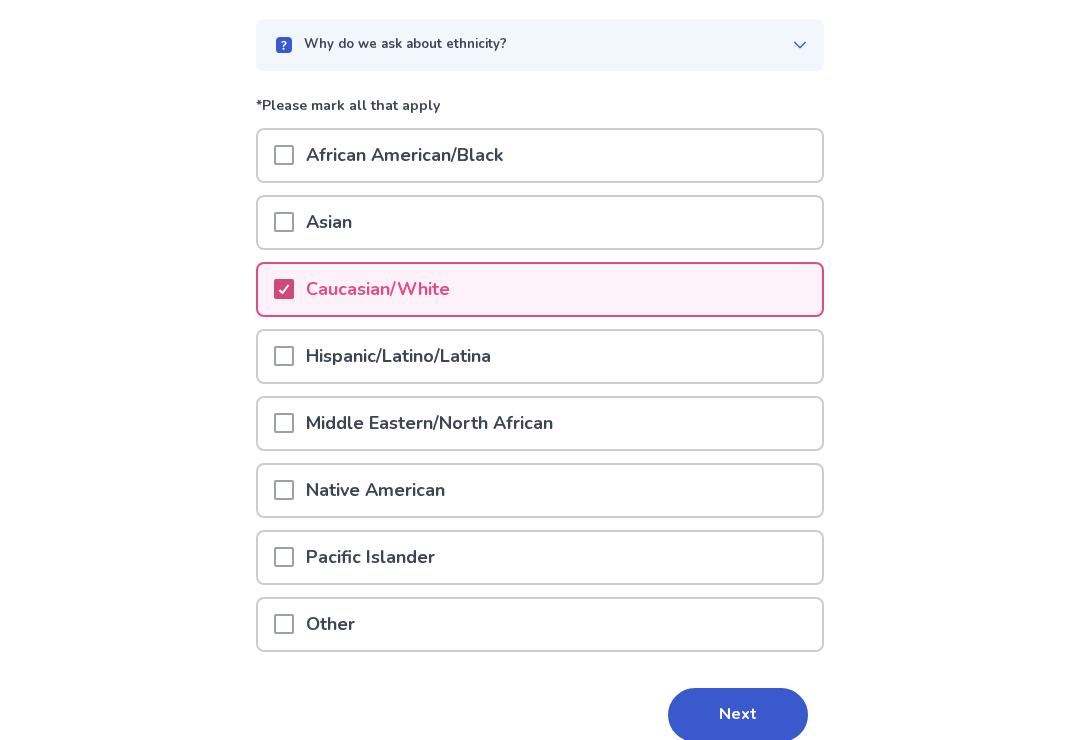 click on "Next" at bounding box center (738, 715) 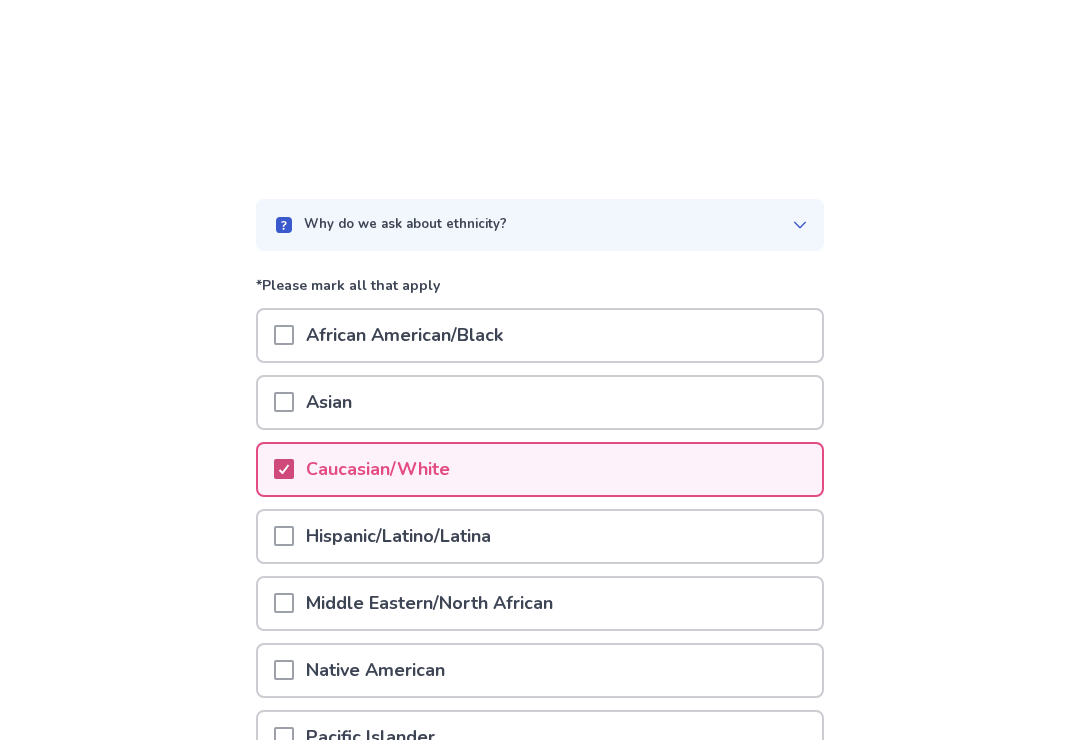 scroll, scrollTop: 0, scrollLeft: 0, axis: both 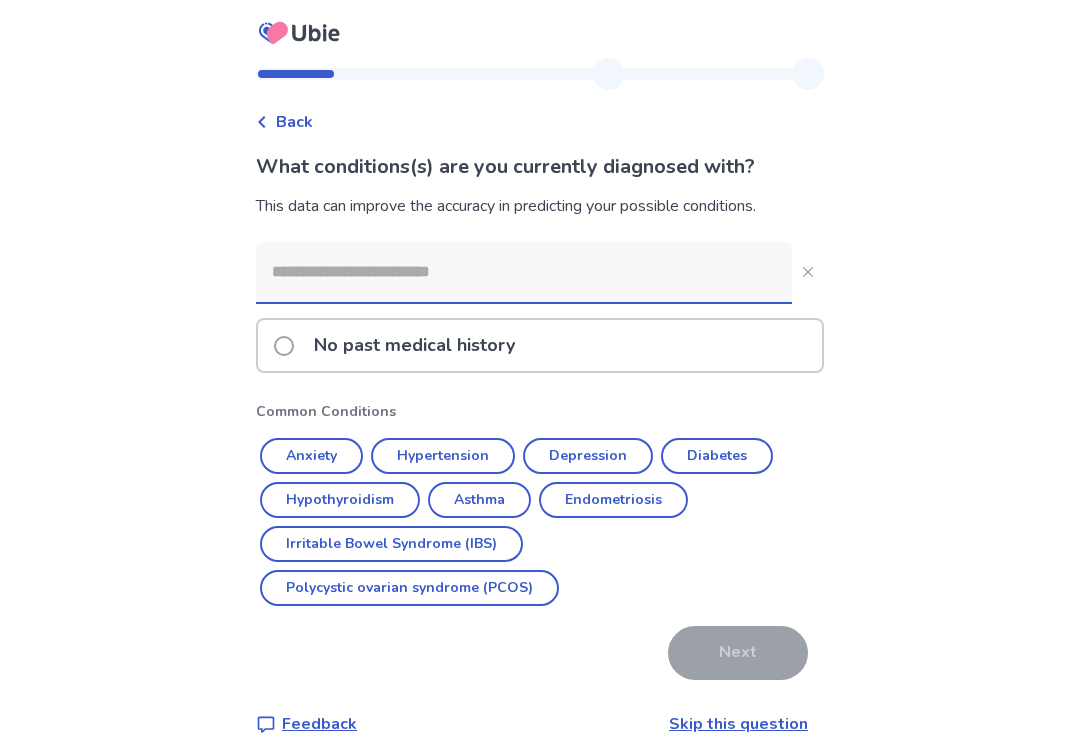 click at bounding box center [524, 272] 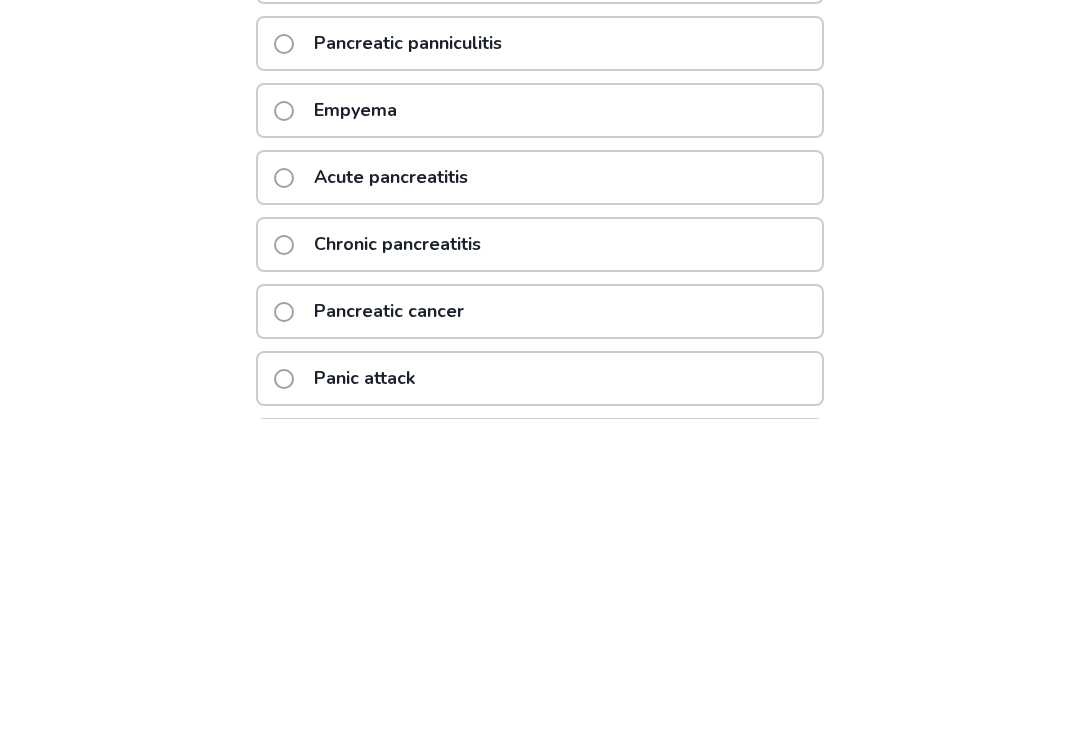scroll, scrollTop: 213, scrollLeft: 0, axis: vertical 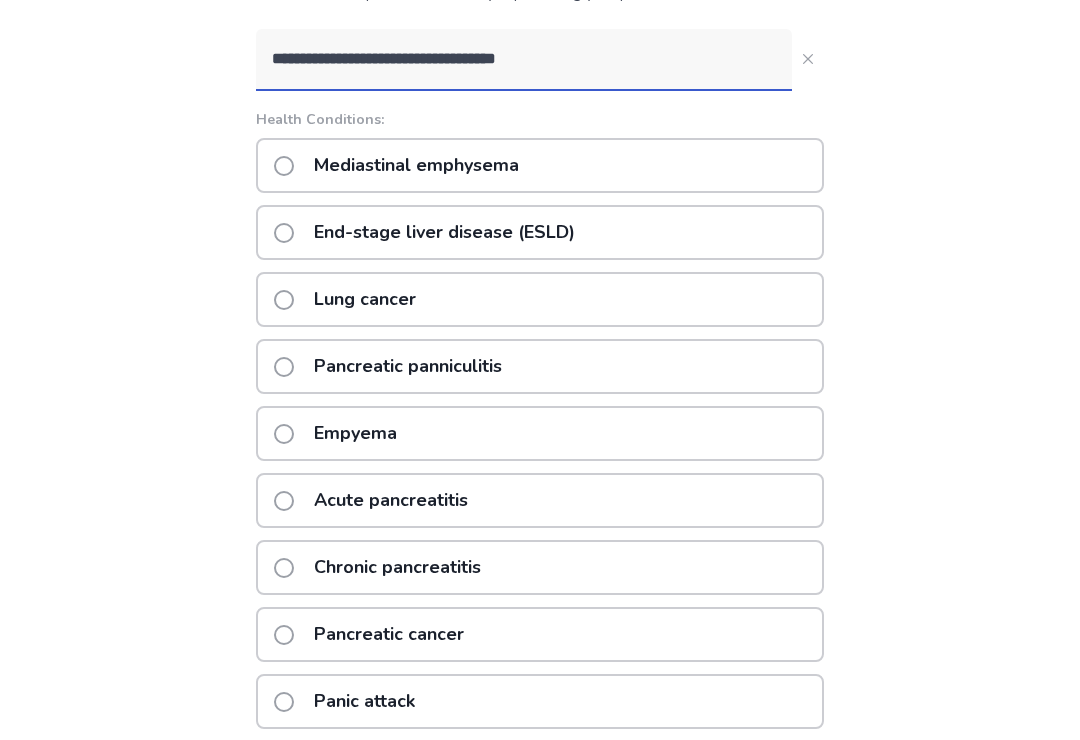 click on "**********" at bounding box center (524, 59) 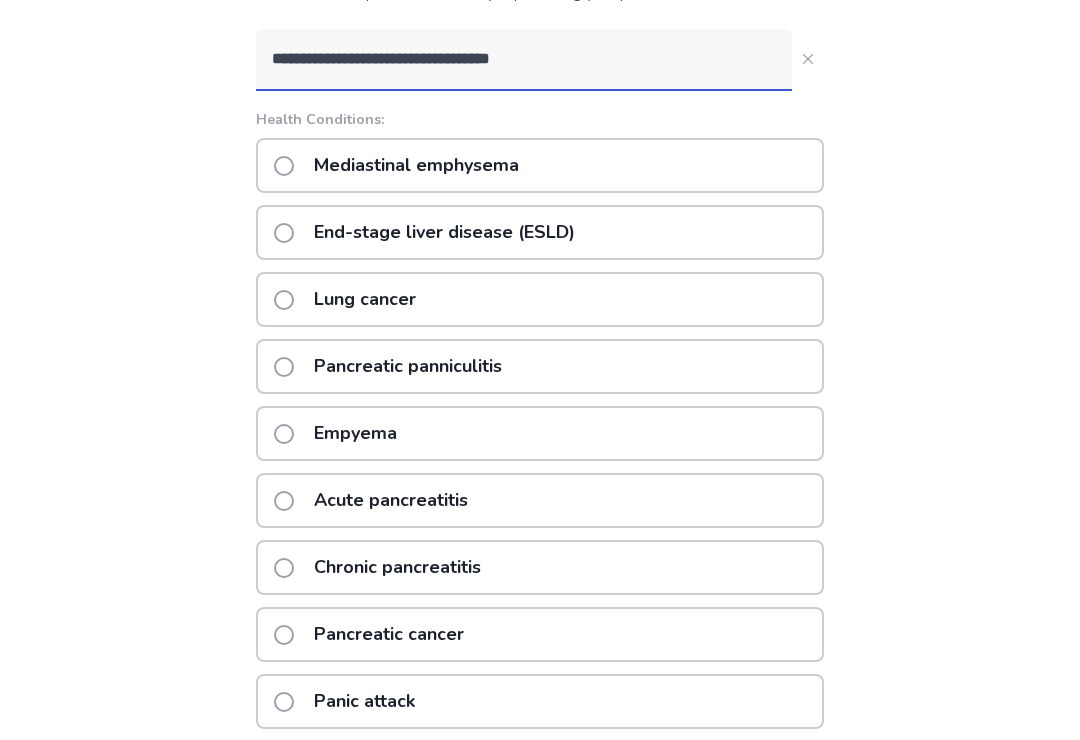 scroll, scrollTop: 50, scrollLeft: 0, axis: vertical 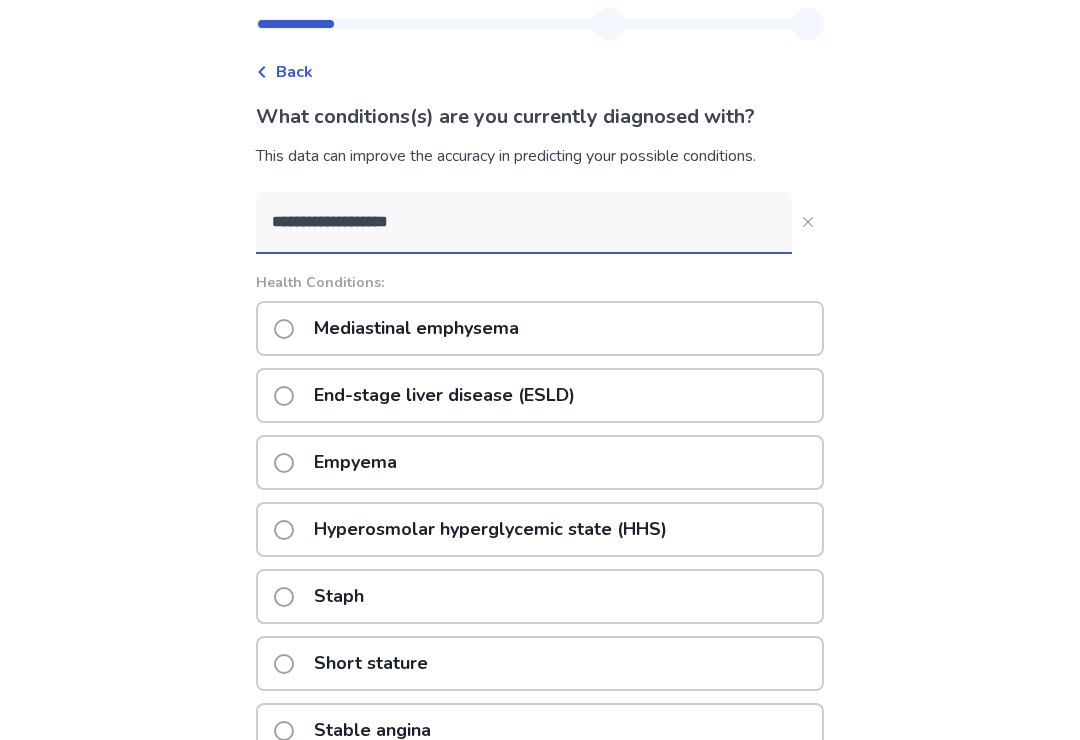 type on "**********" 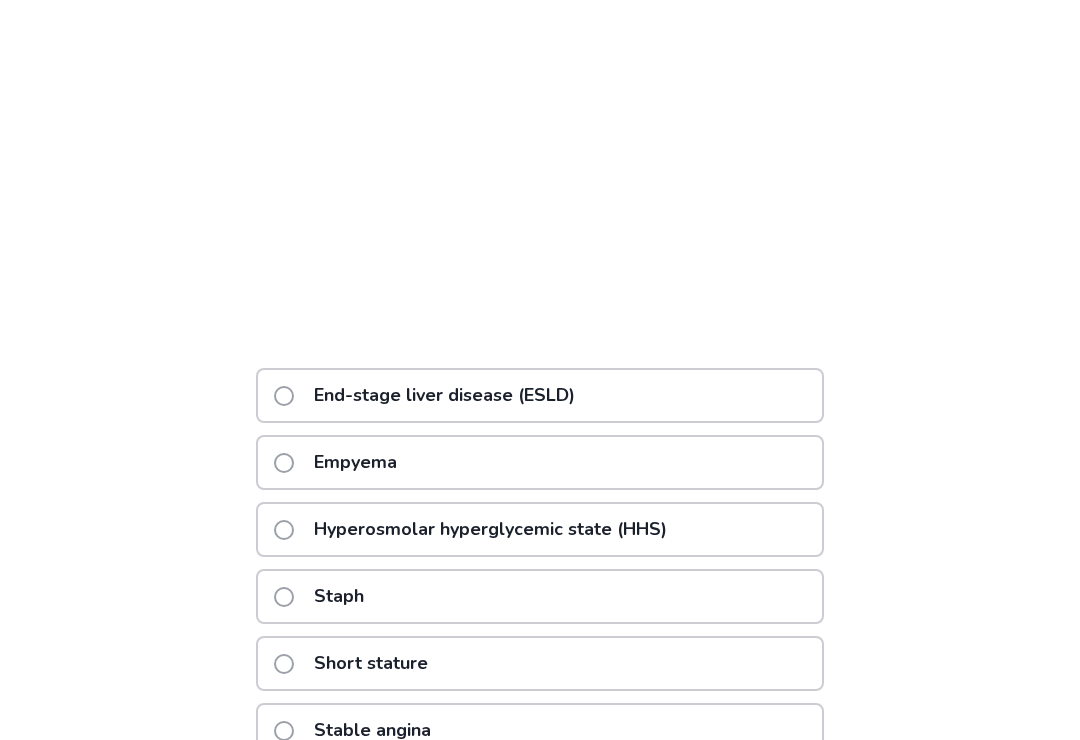 scroll, scrollTop: 438, scrollLeft: 0, axis: vertical 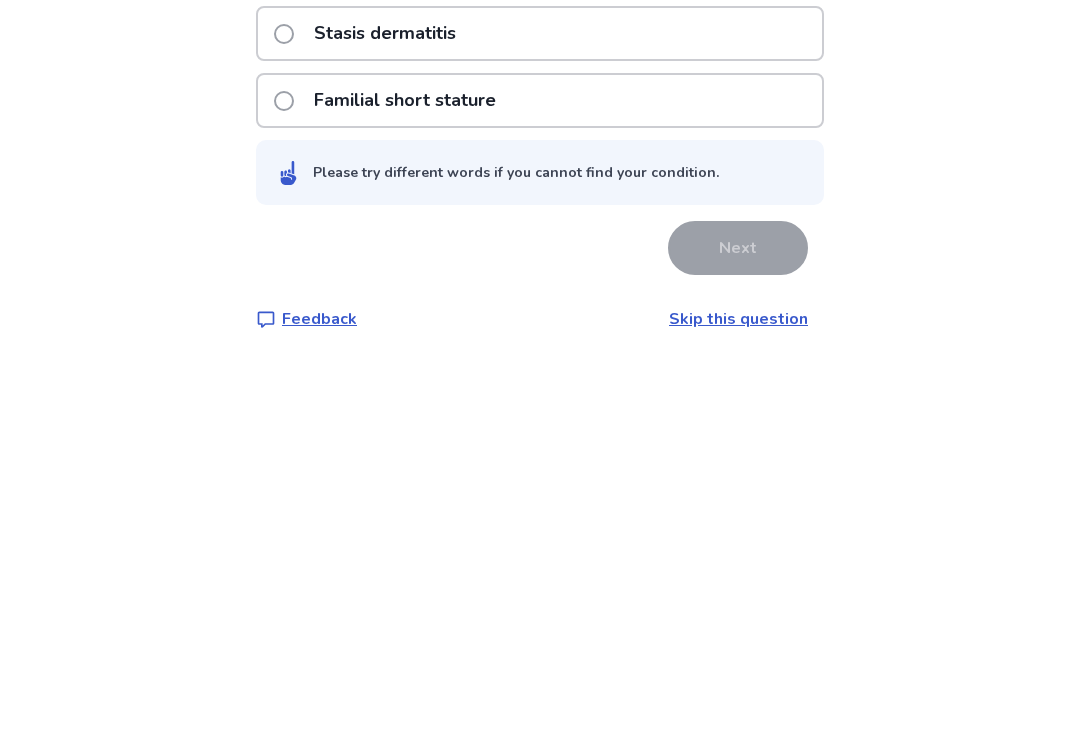 click on "Skip this question" at bounding box center [738, 696] 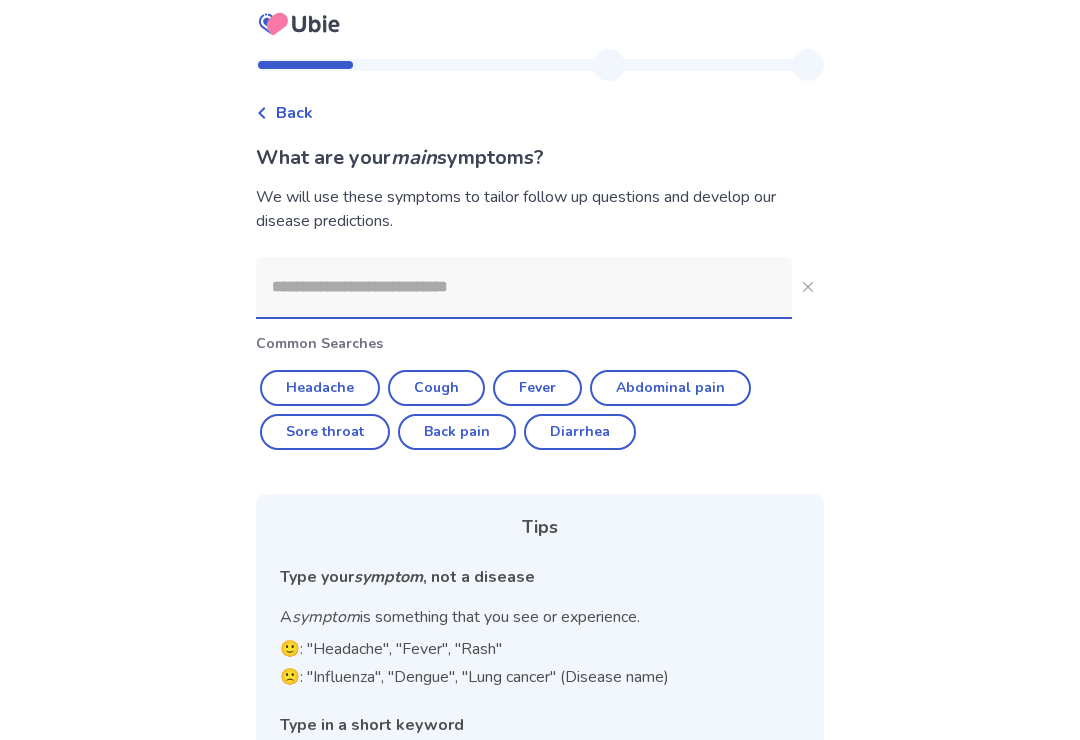 scroll, scrollTop: 9, scrollLeft: 0, axis: vertical 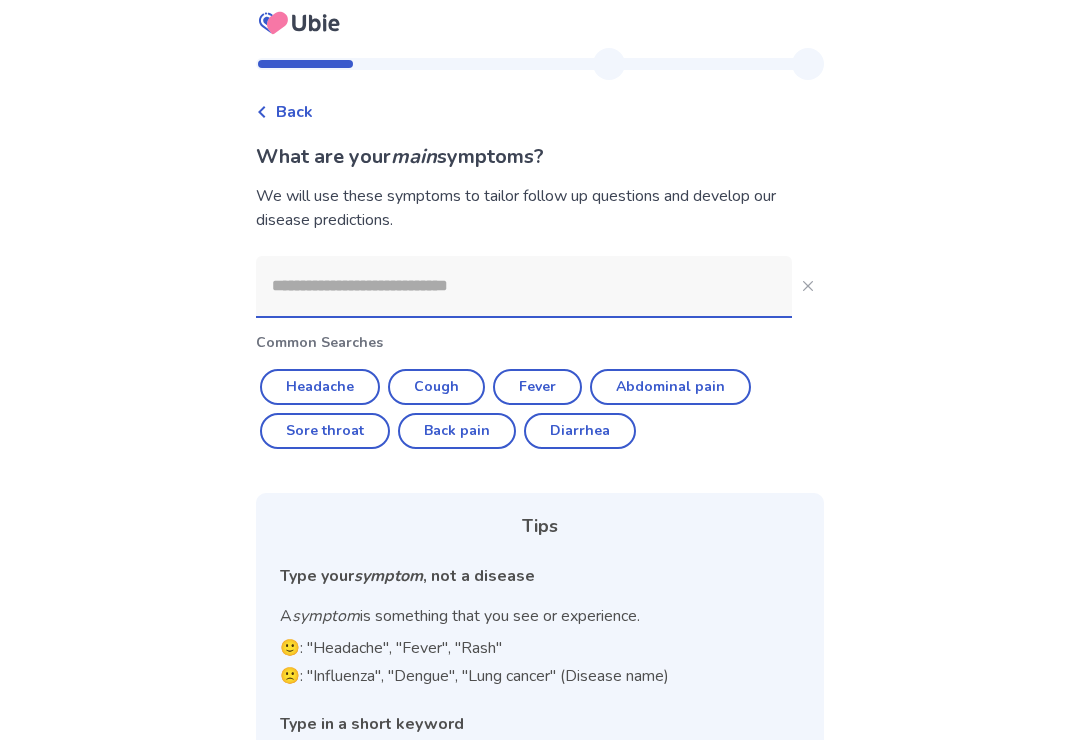 click on "Sore throat" 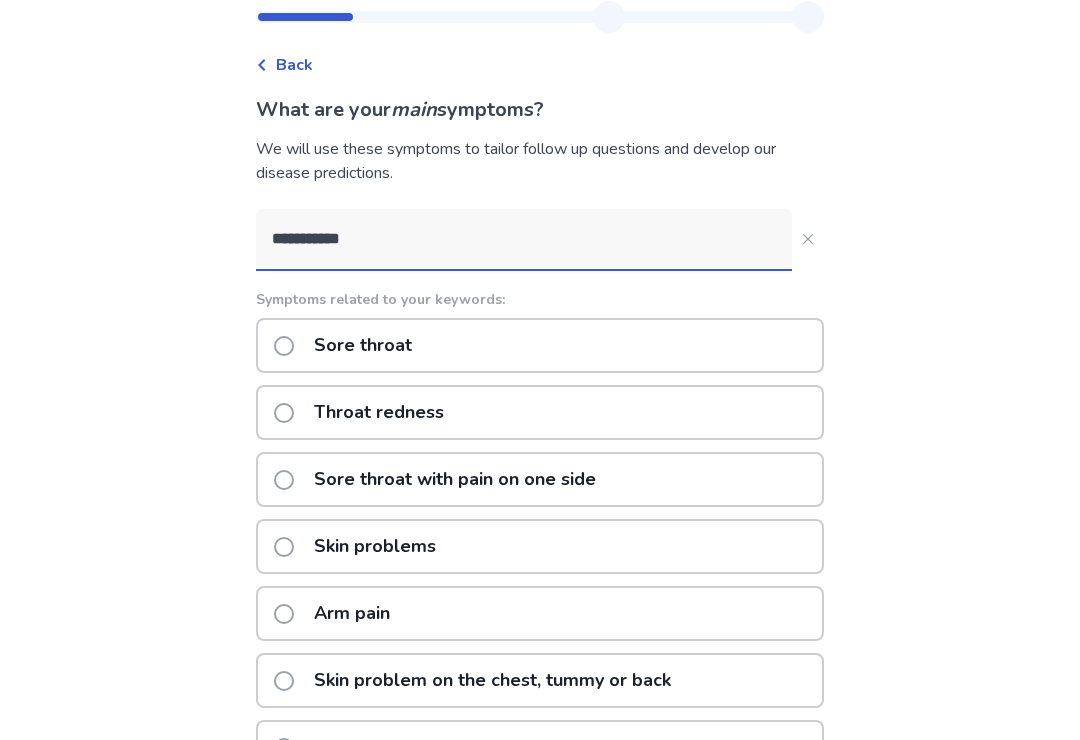 scroll, scrollTop: 61, scrollLeft: 0, axis: vertical 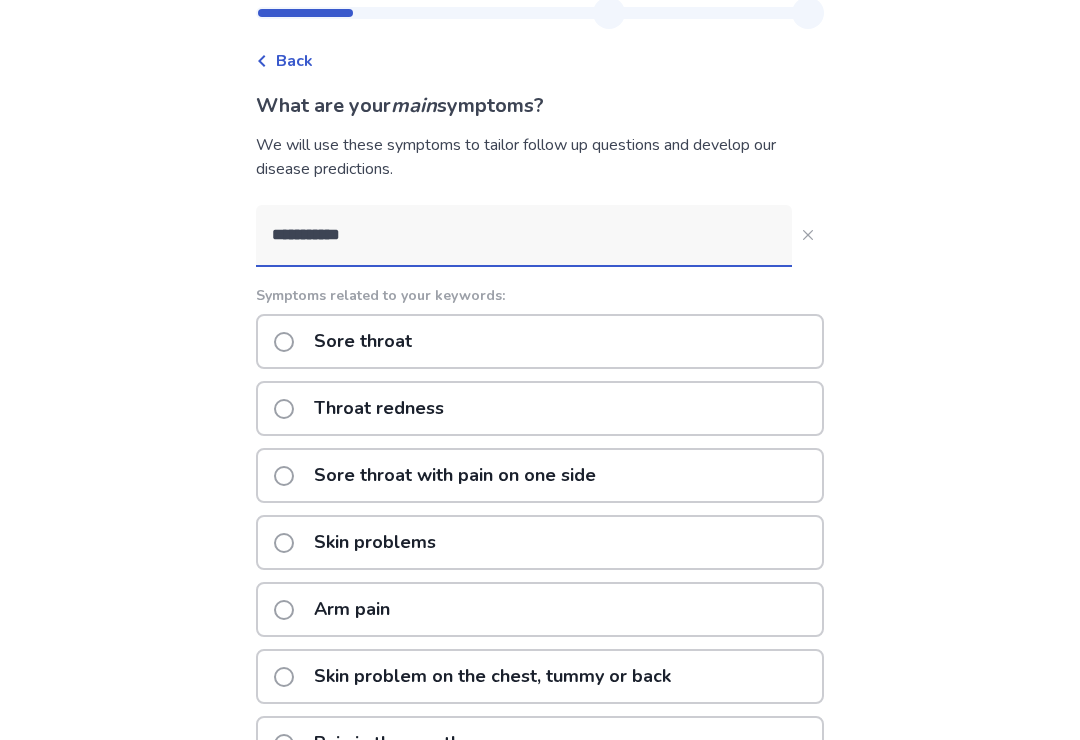 click on "Throat redness" 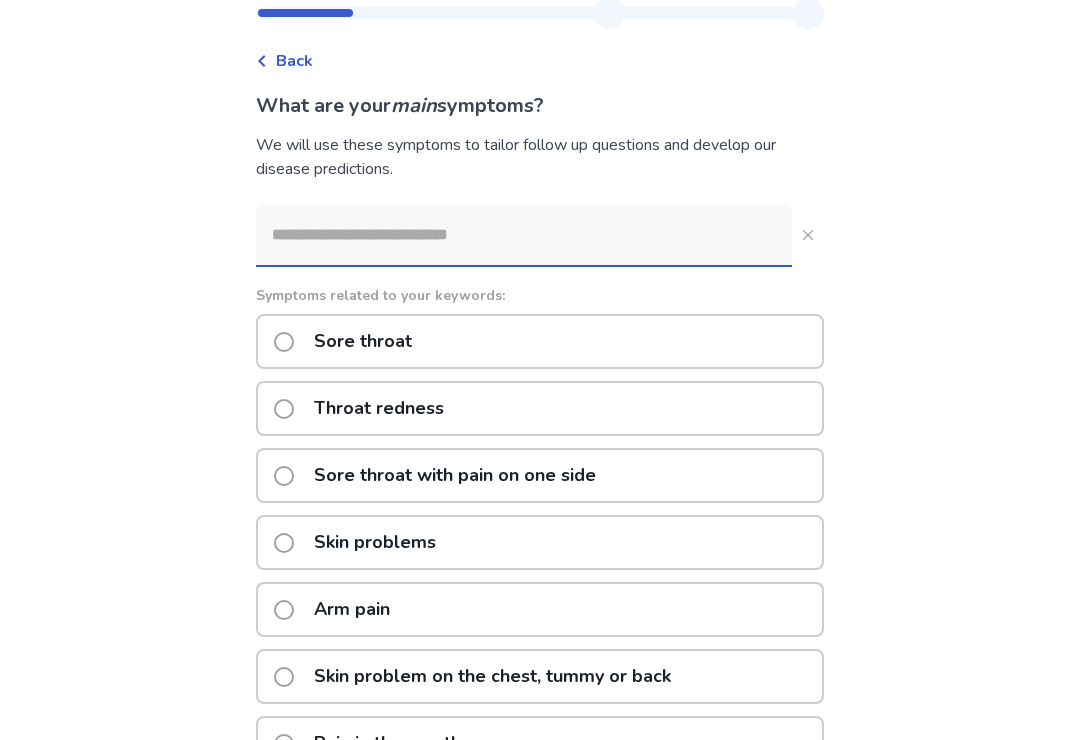 scroll, scrollTop: 0, scrollLeft: 0, axis: both 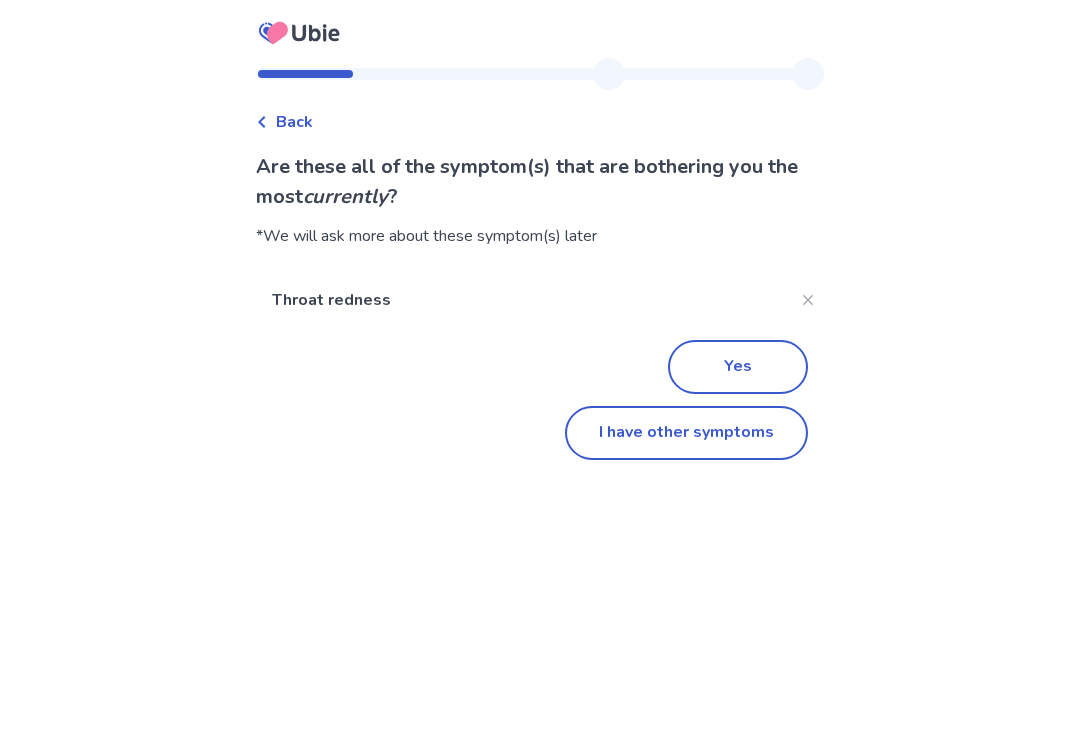 click on "I have other symptoms" 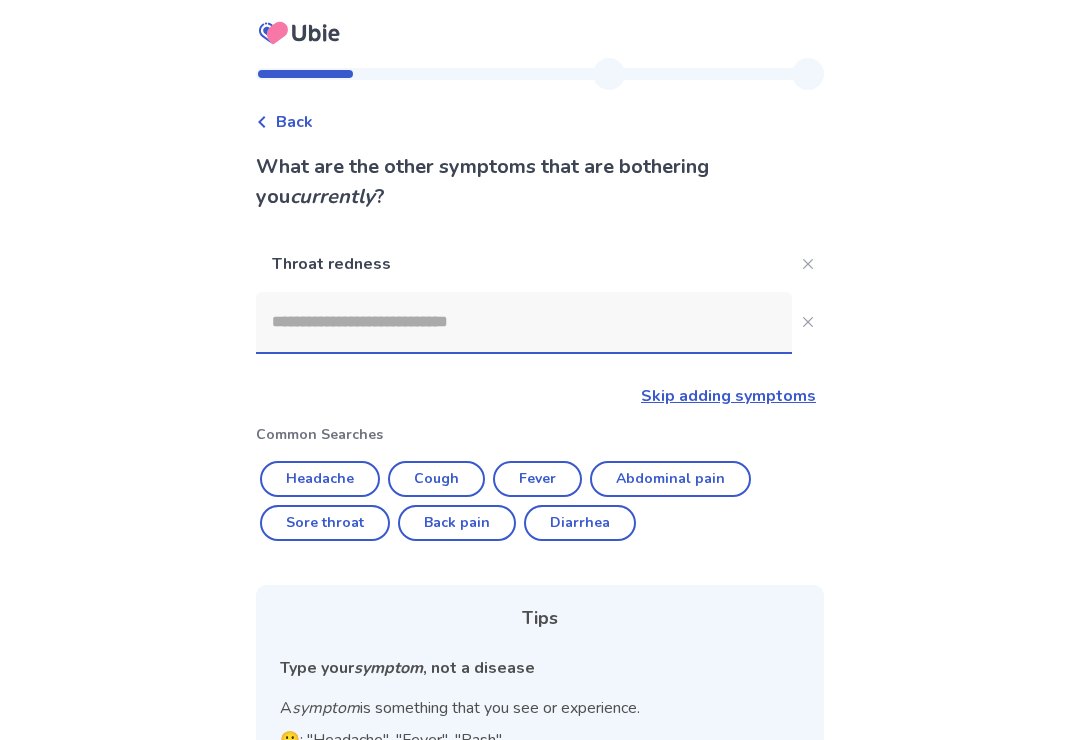scroll, scrollTop: 92, scrollLeft: 0, axis: vertical 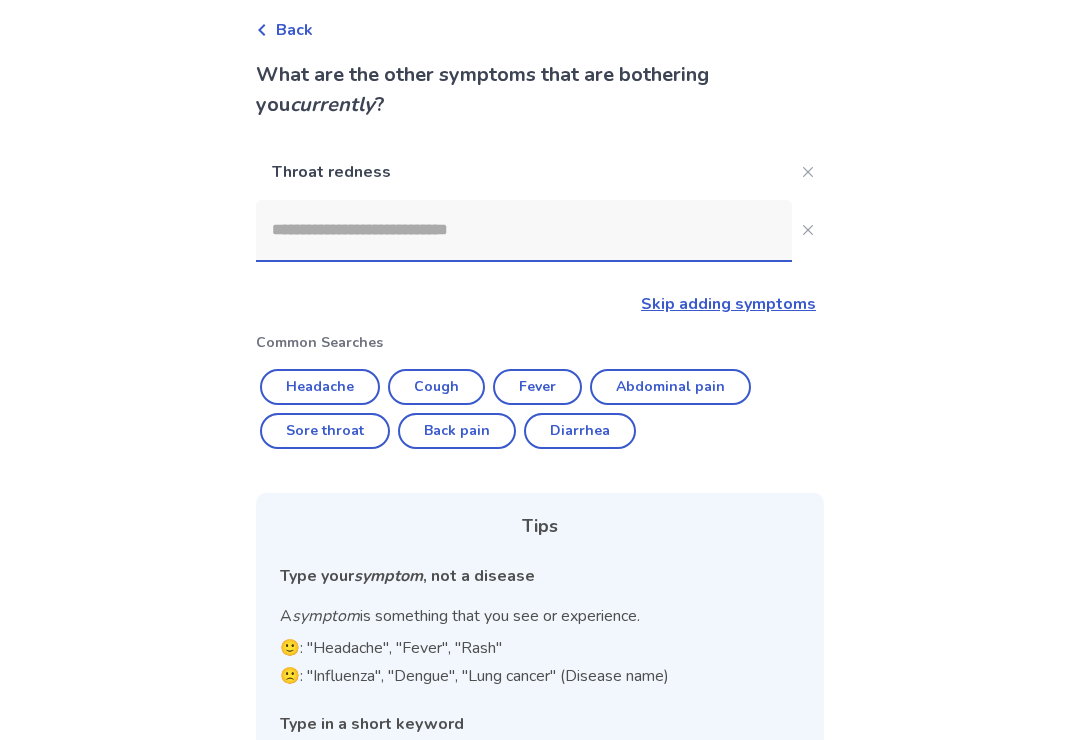 click on "Diarrhea" 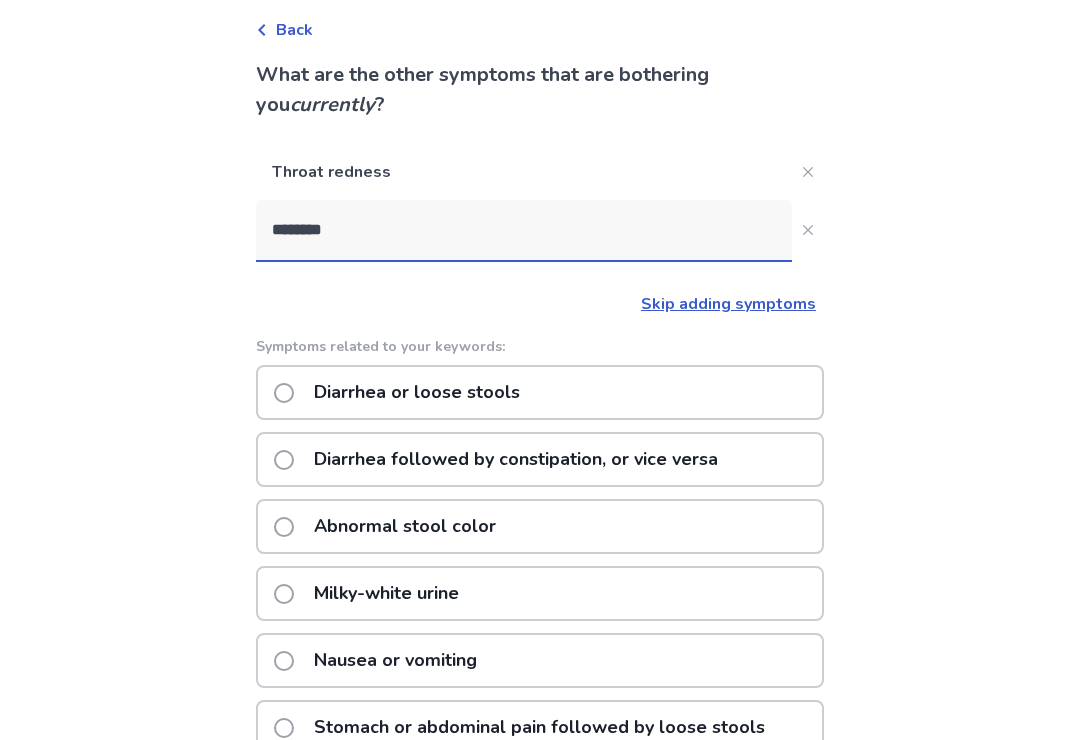 click 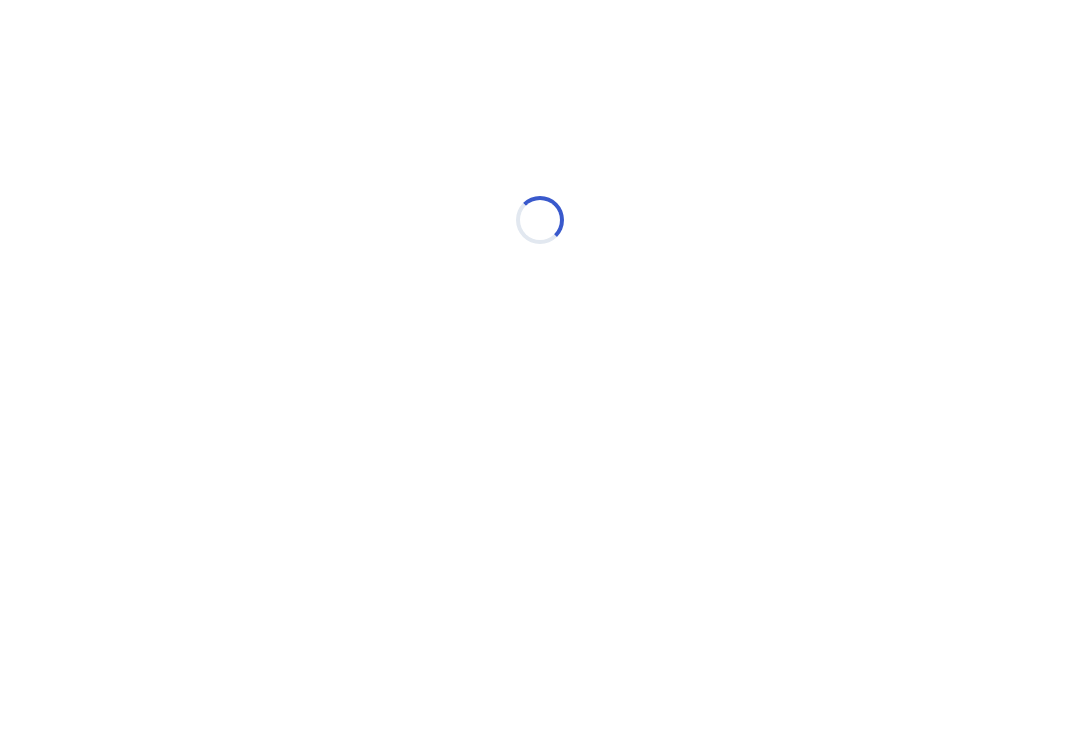 scroll, scrollTop: 0, scrollLeft: 0, axis: both 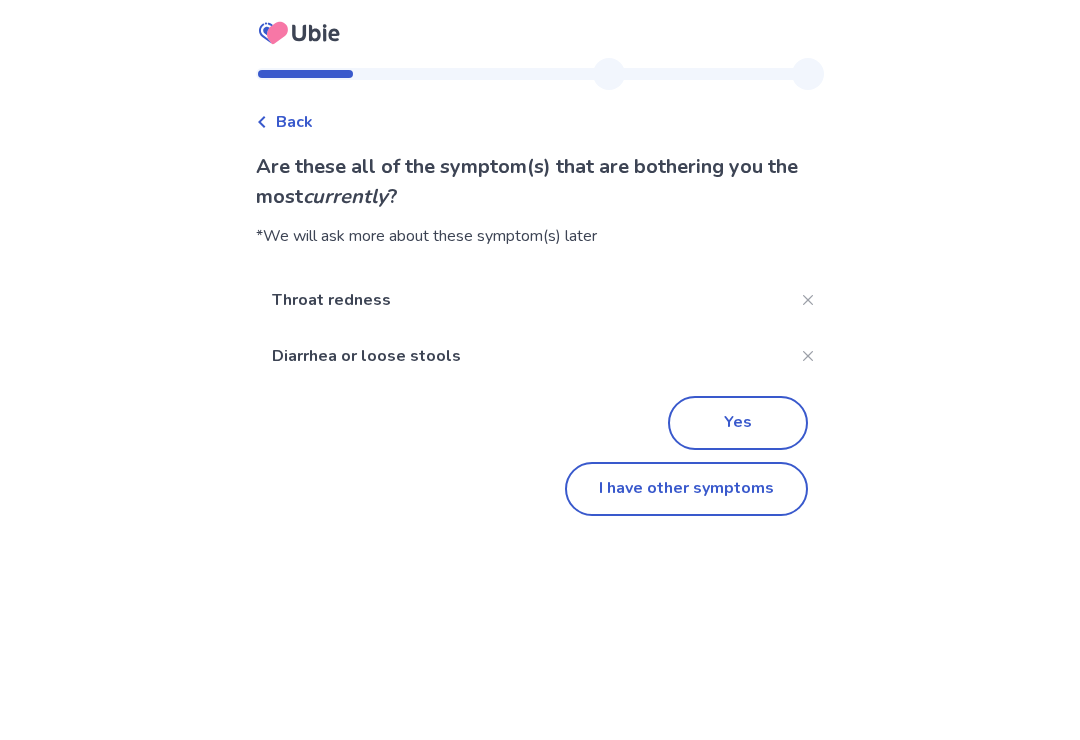 click on "I have other symptoms" 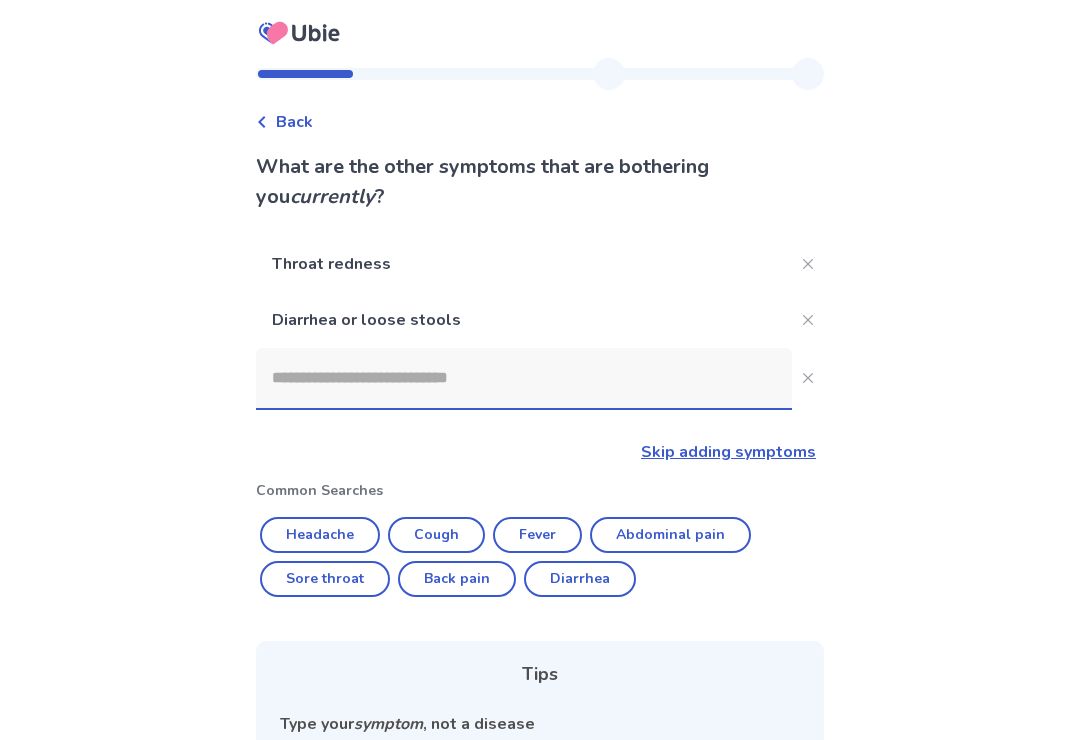 scroll, scrollTop: 92, scrollLeft: 0, axis: vertical 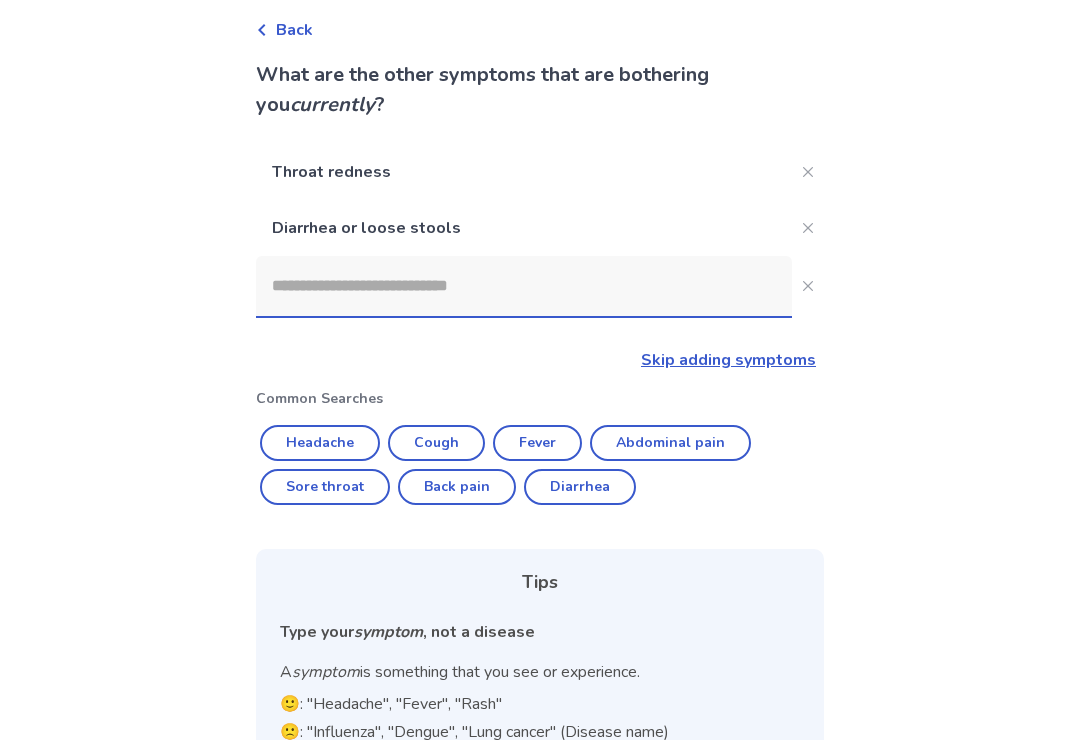 click on "Cough" 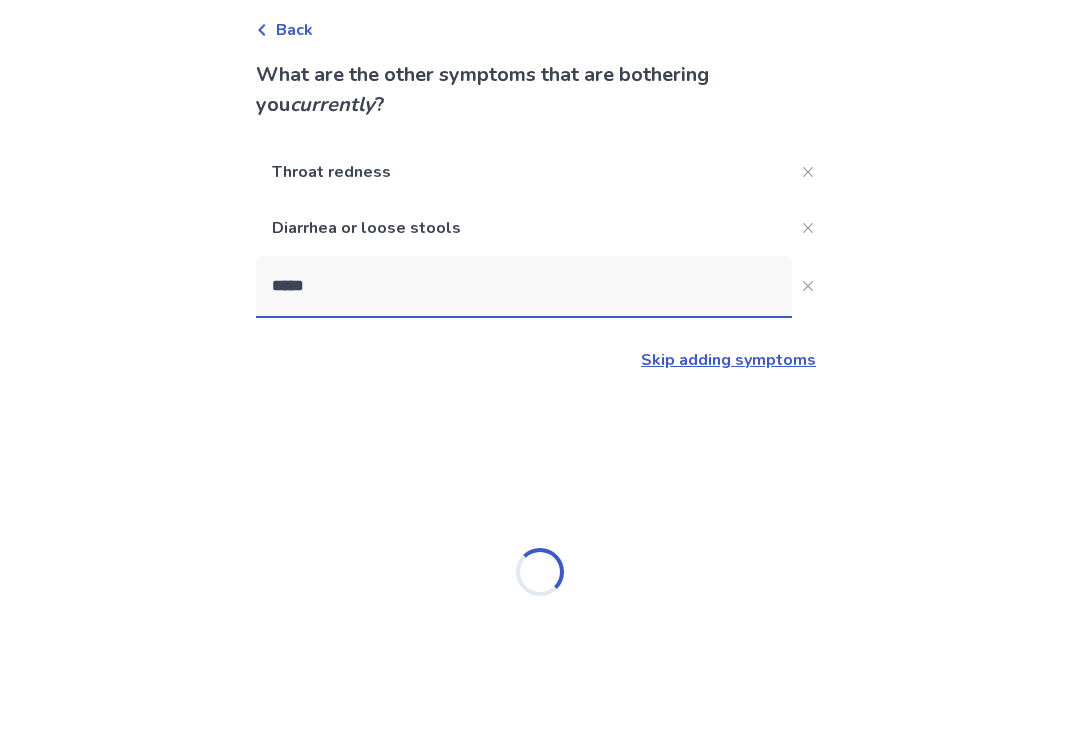 type on "*****" 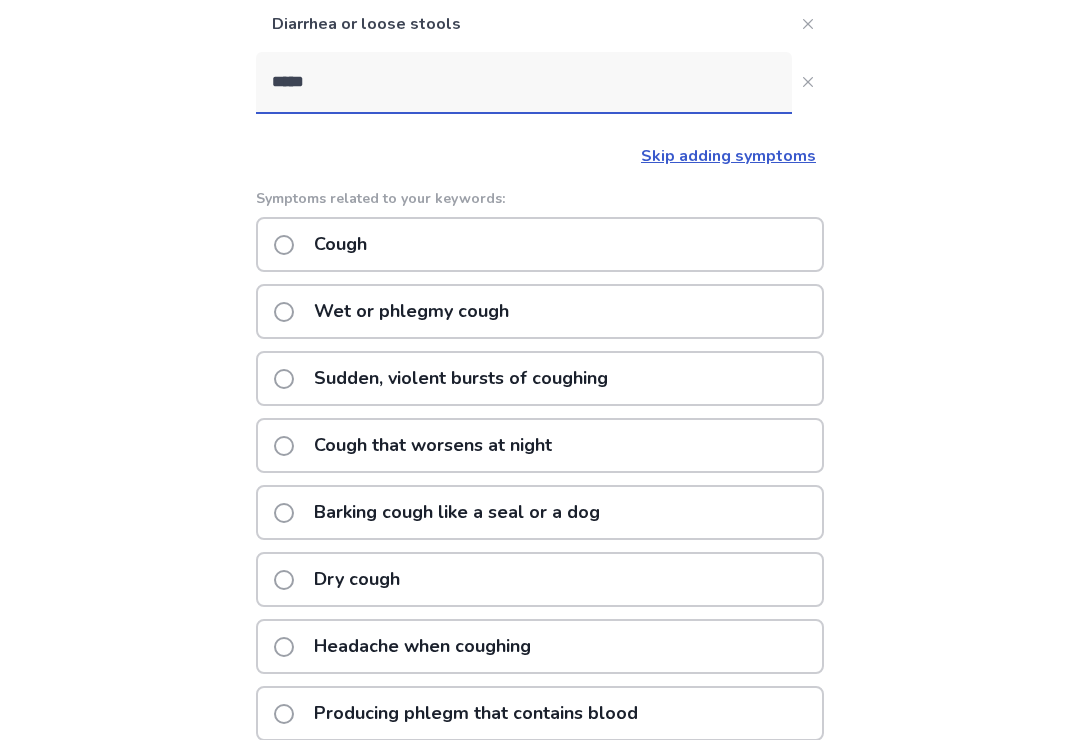 scroll, scrollTop: 296, scrollLeft: 0, axis: vertical 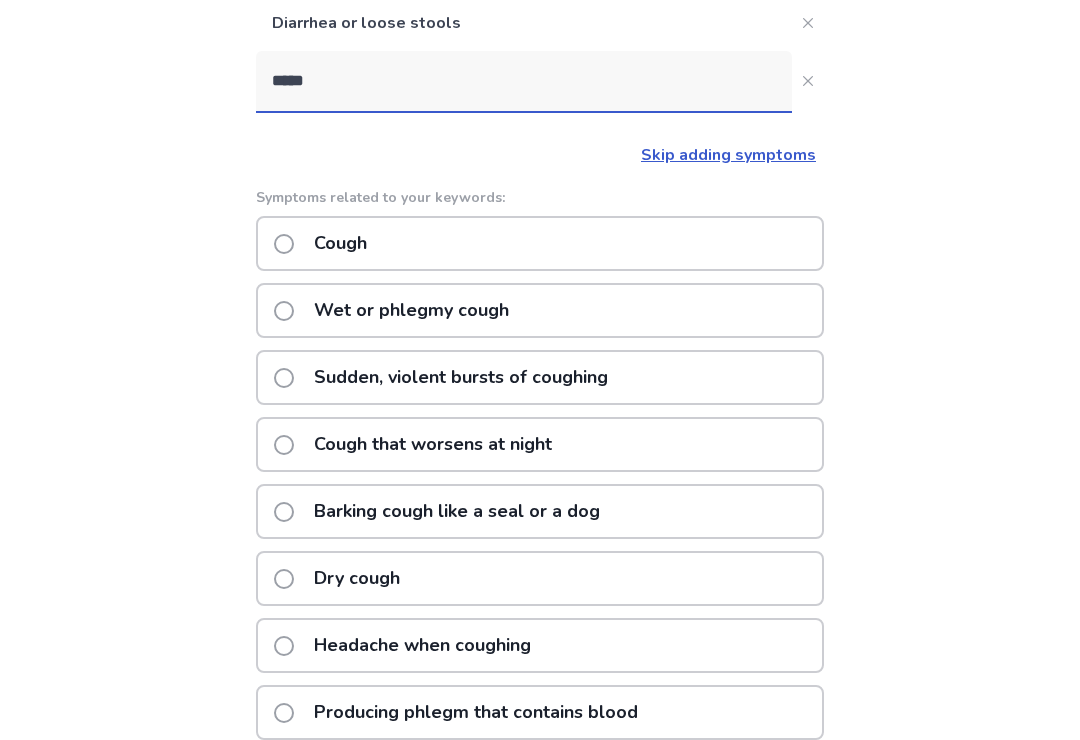click on "Headache when coughing" 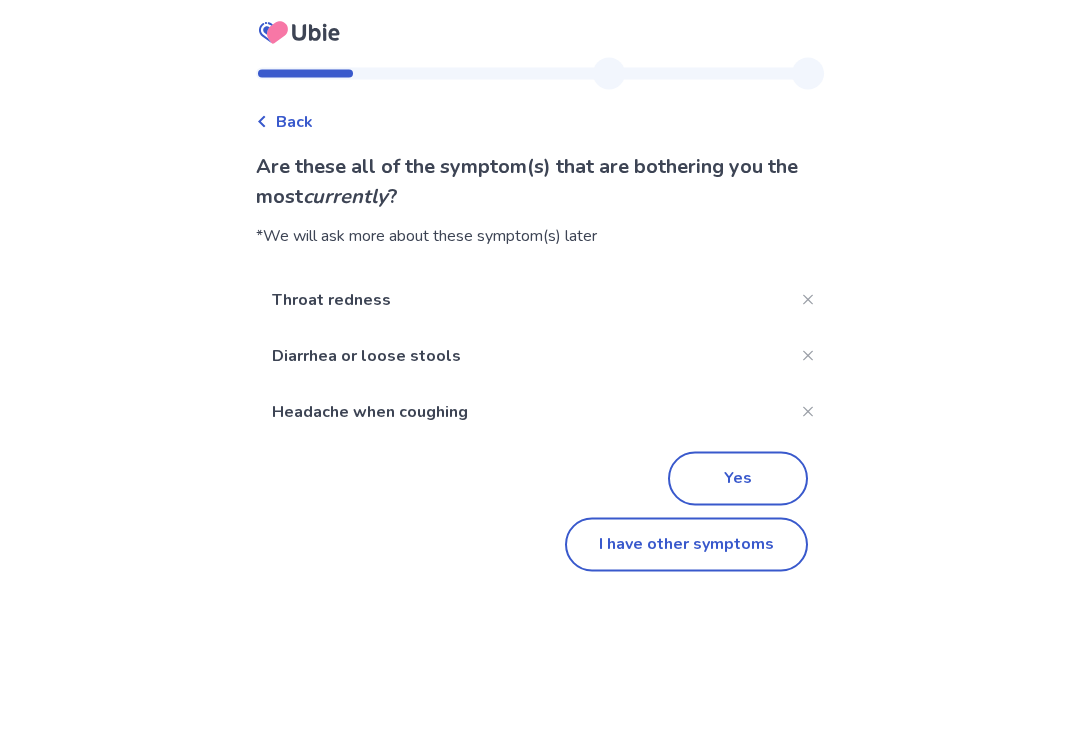 scroll, scrollTop: 0, scrollLeft: 0, axis: both 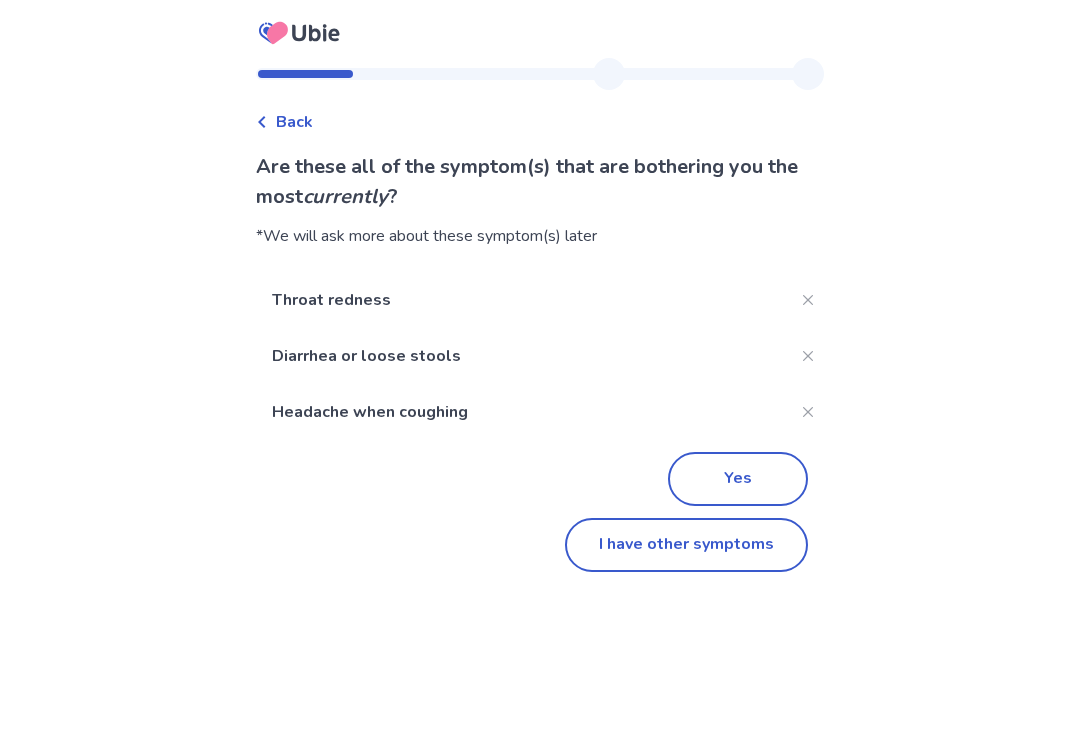 click on "I have other symptoms" 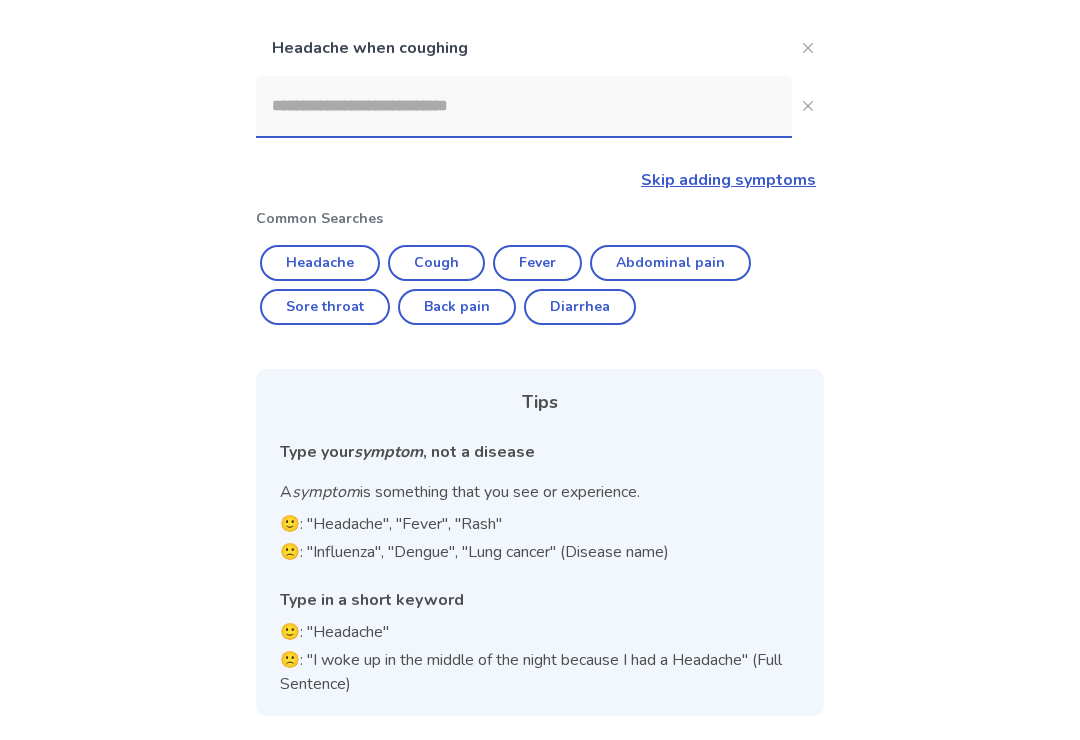 click on "Fever" 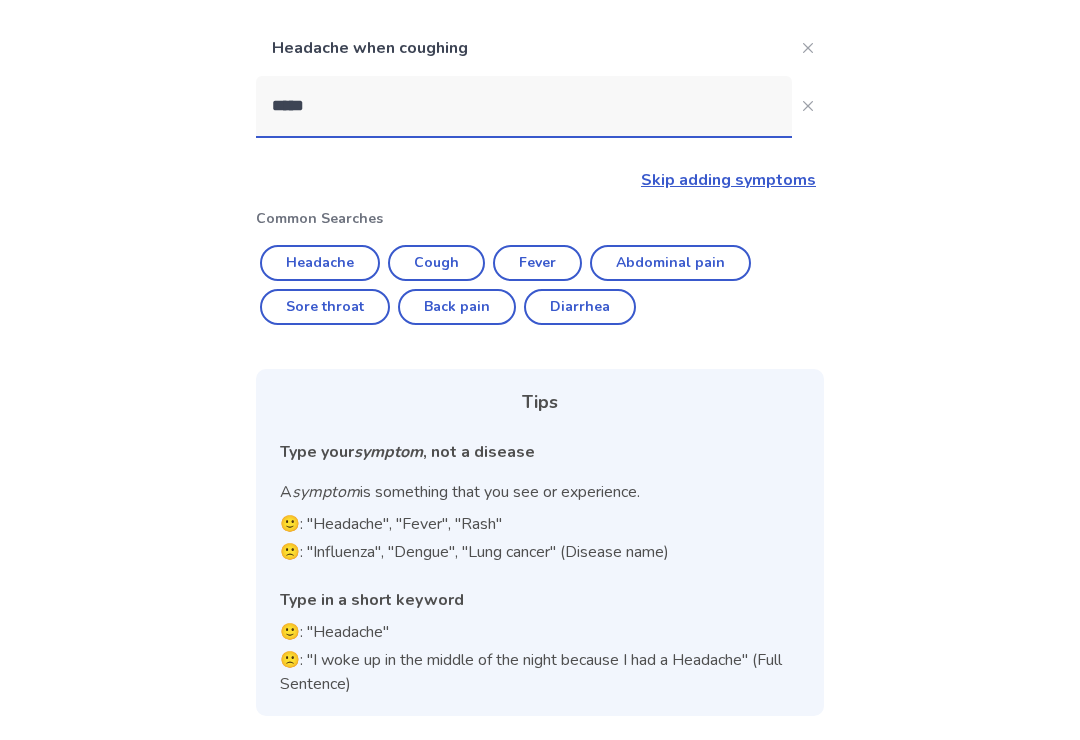 scroll, scrollTop: 204, scrollLeft: 0, axis: vertical 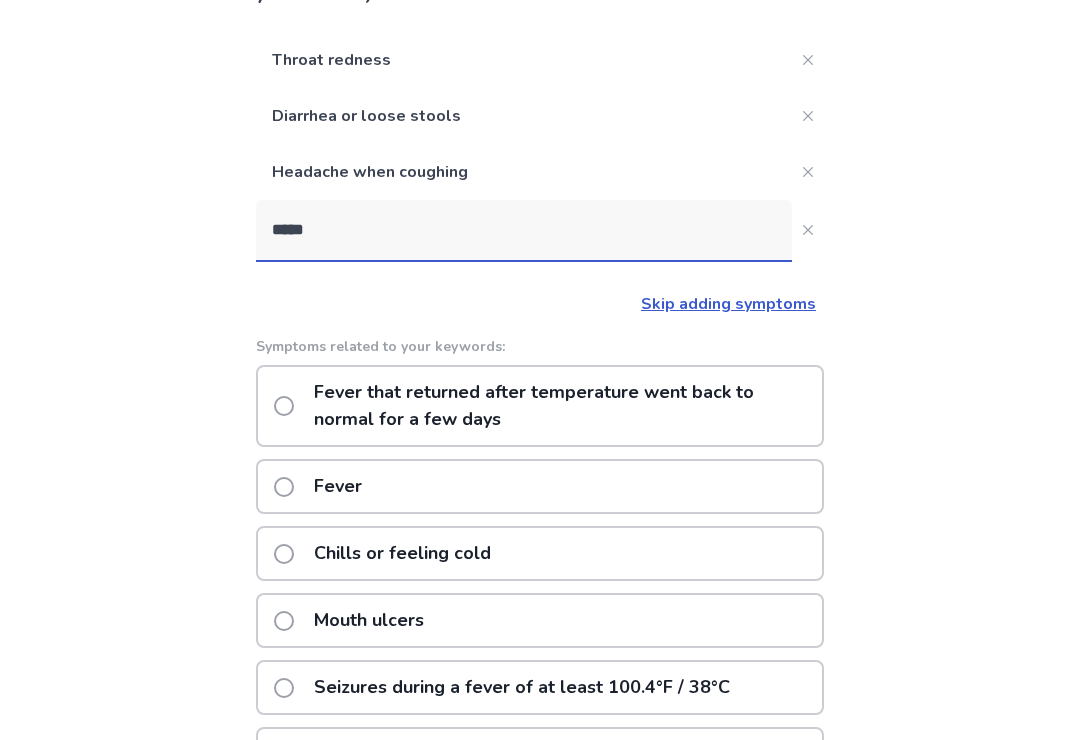 click on "Chills or feeling cold" 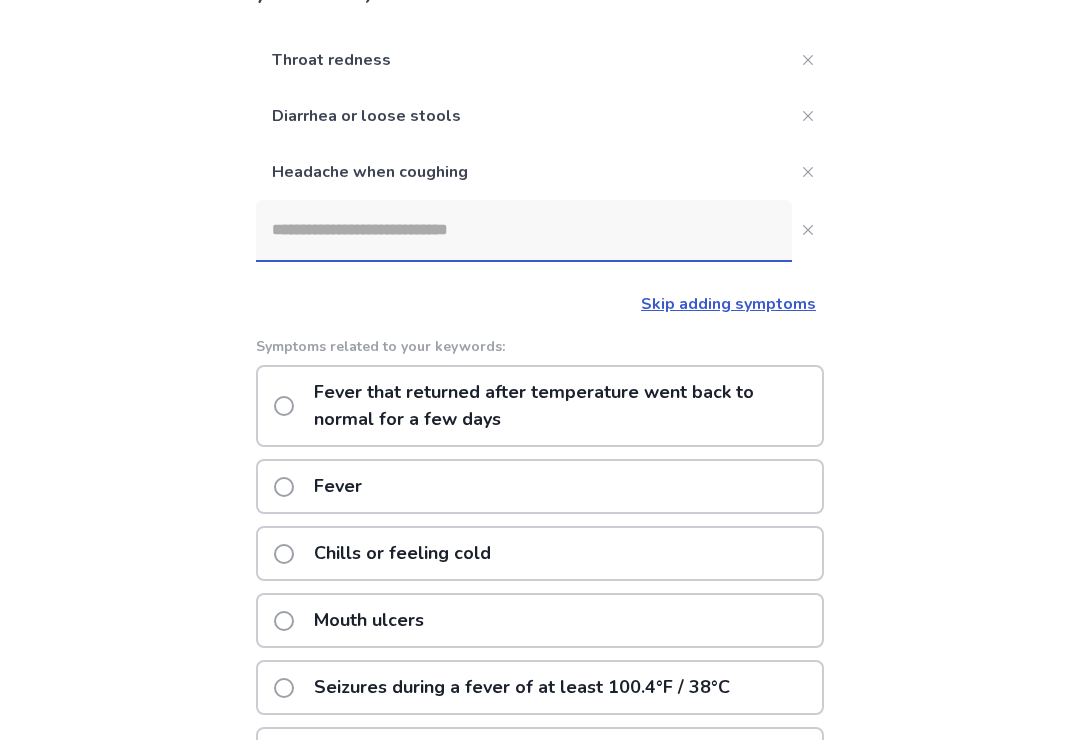 scroll, scrollTop: 0, scrollLeft: 0, axis: both 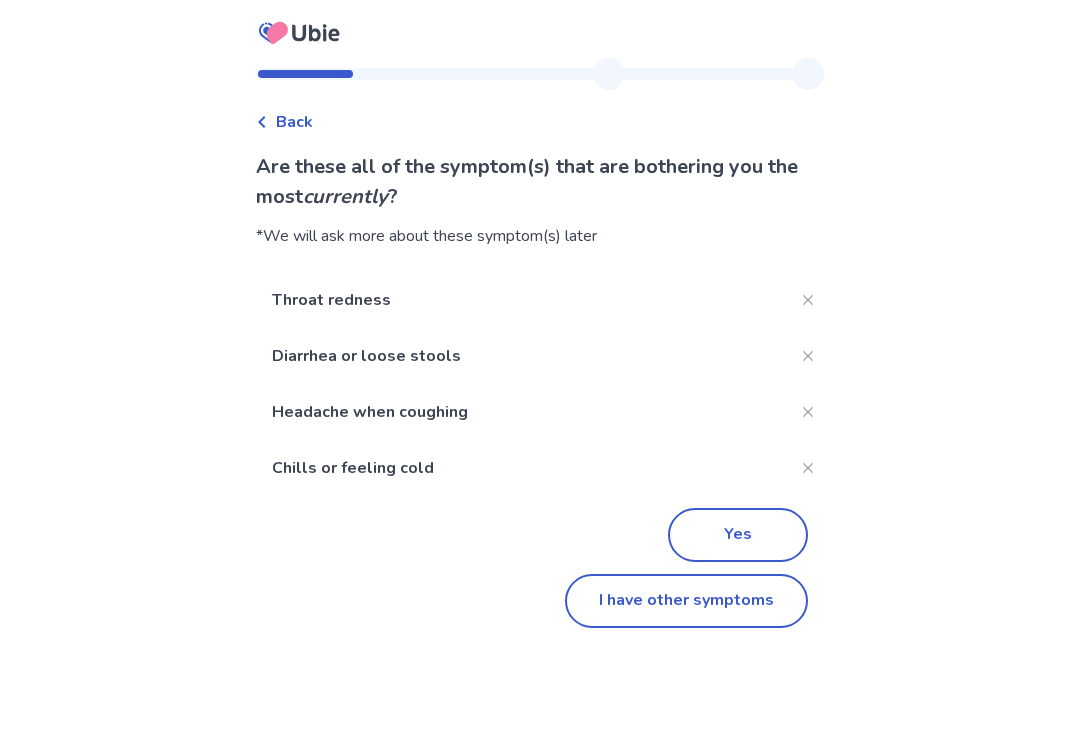 click on "I have other symptoms" 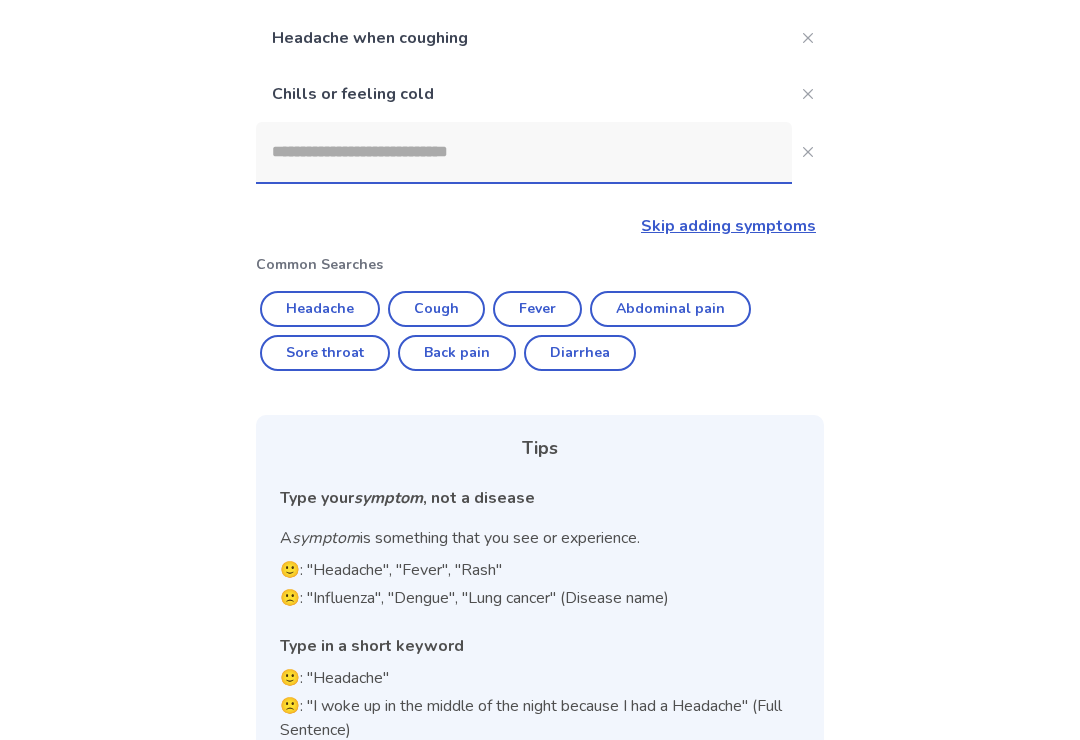 scroll, scrollTop: 353, scrollLeft: 0, axis: vertical 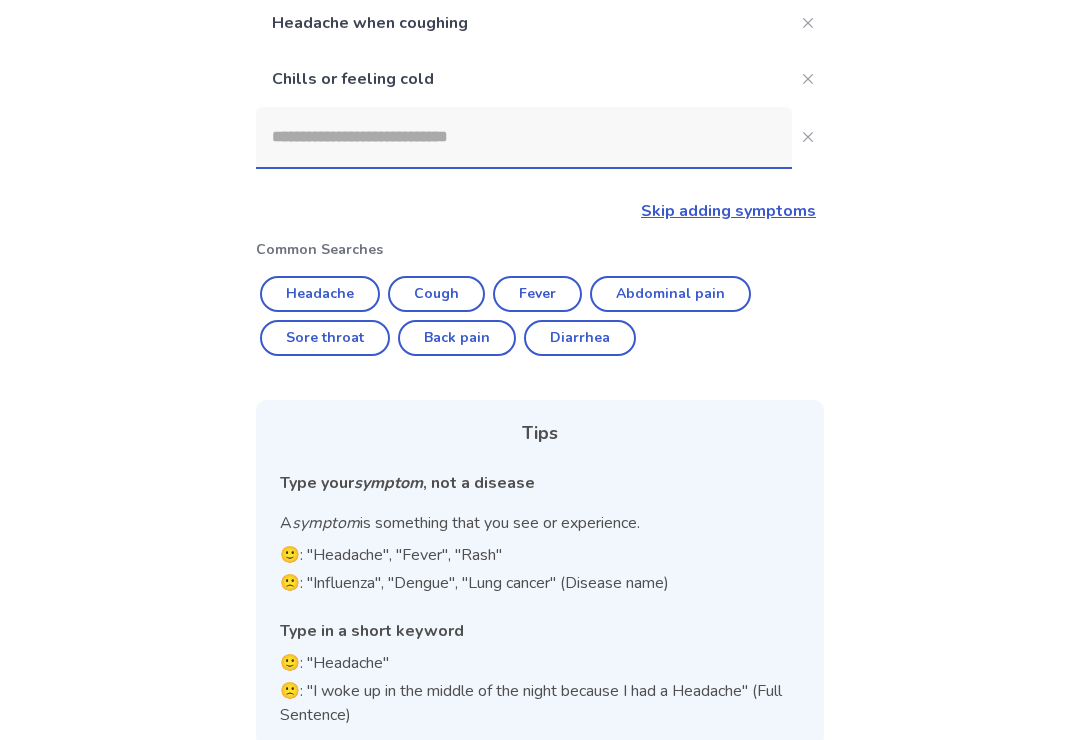 click on "Skip adding symptoms" 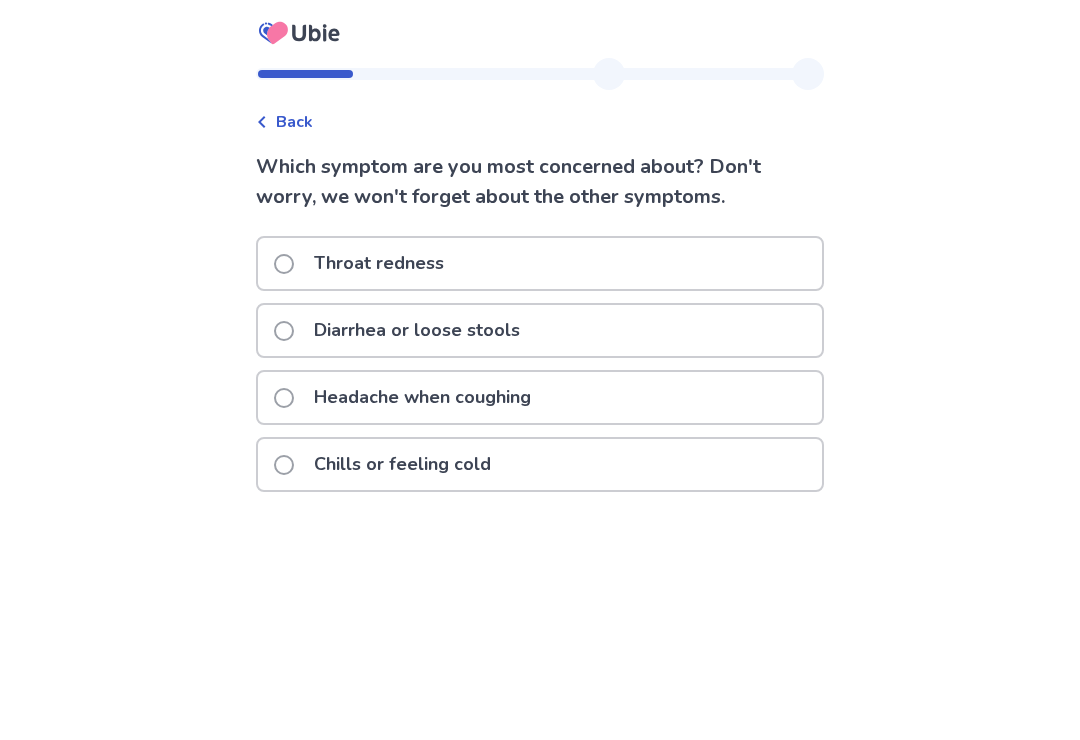 click 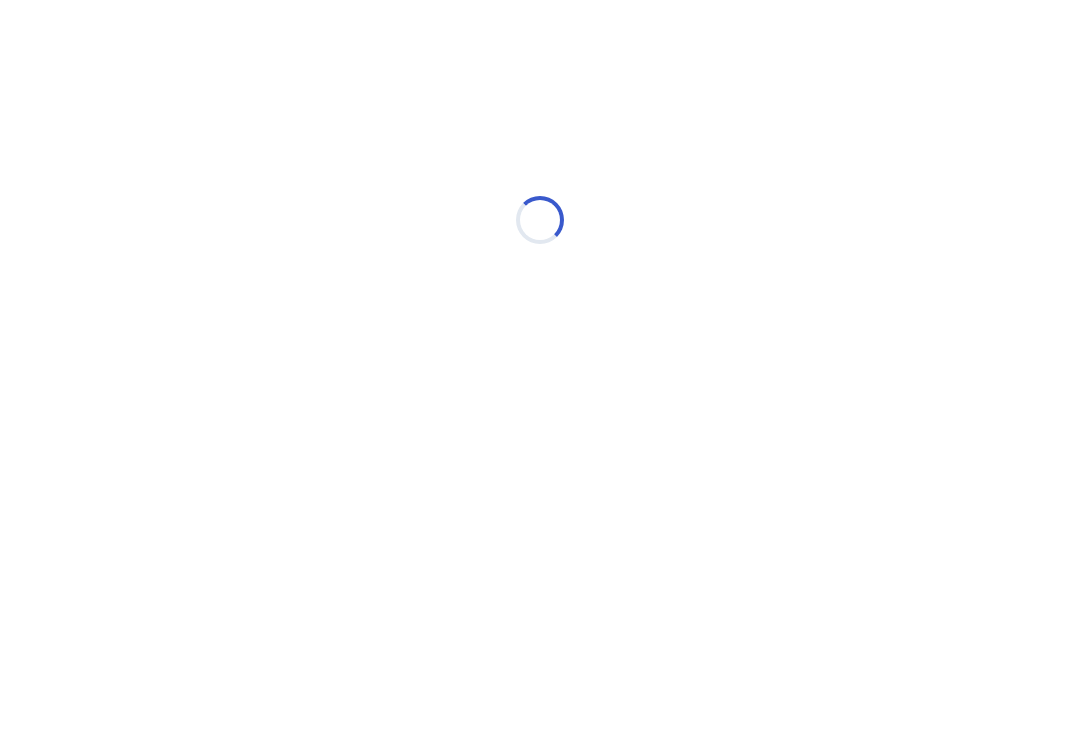 click on "Loading..." at bounding box center [540, 220] 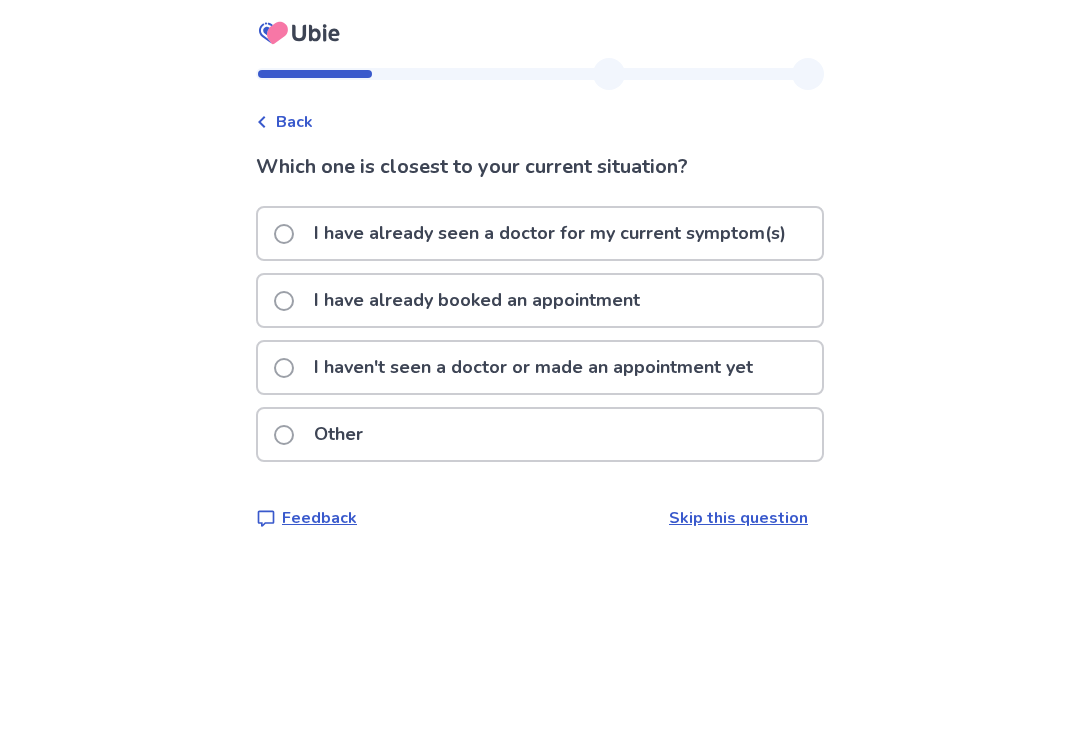 click at bounding box center (284, 368) 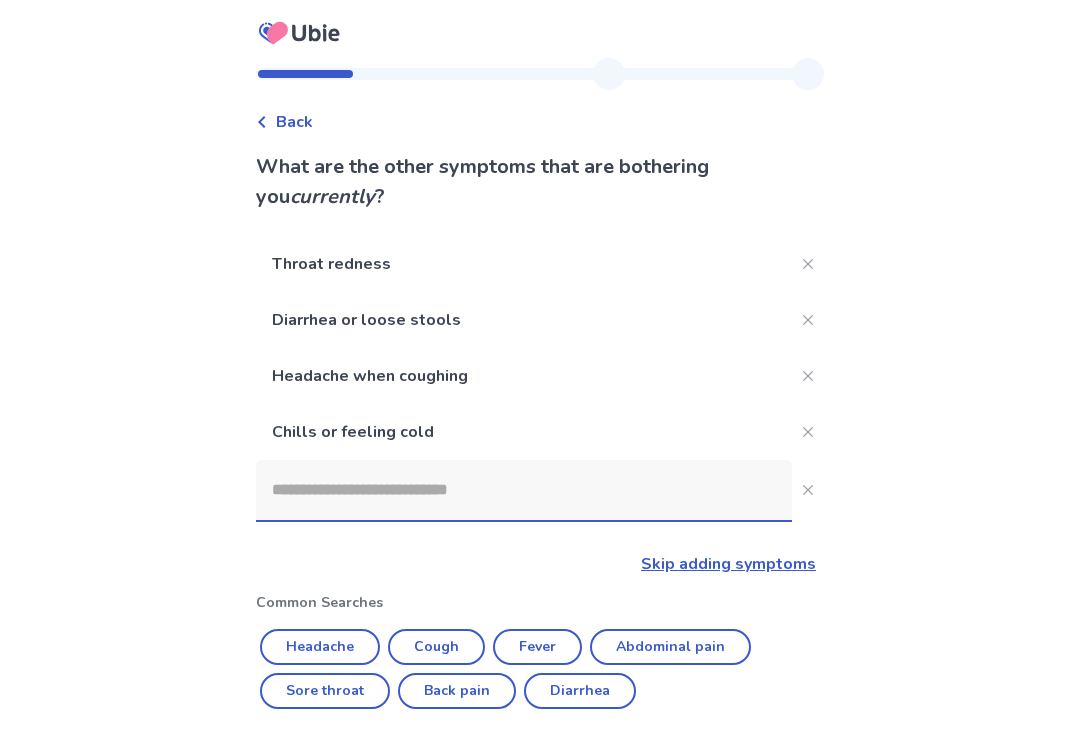 scroll, scrollTop: 384, scrollLeft: 0, axis: vertical 